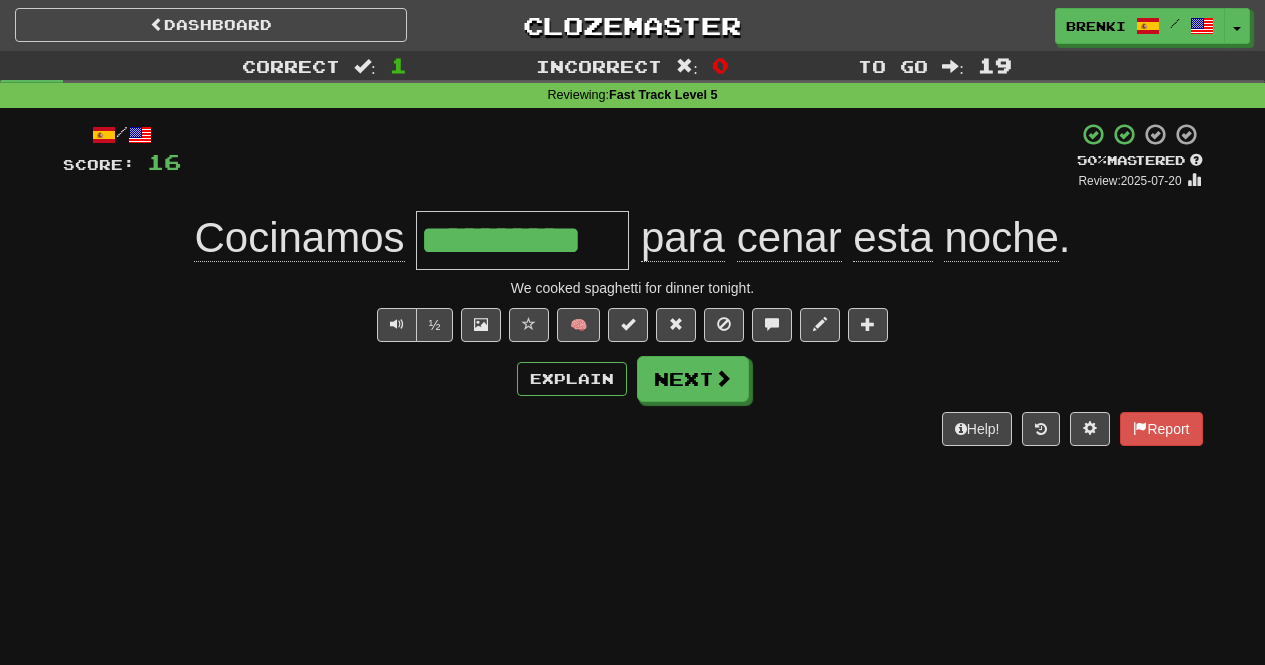 scroll, scrollTop: 0, scrollLeft: 0, axis: both 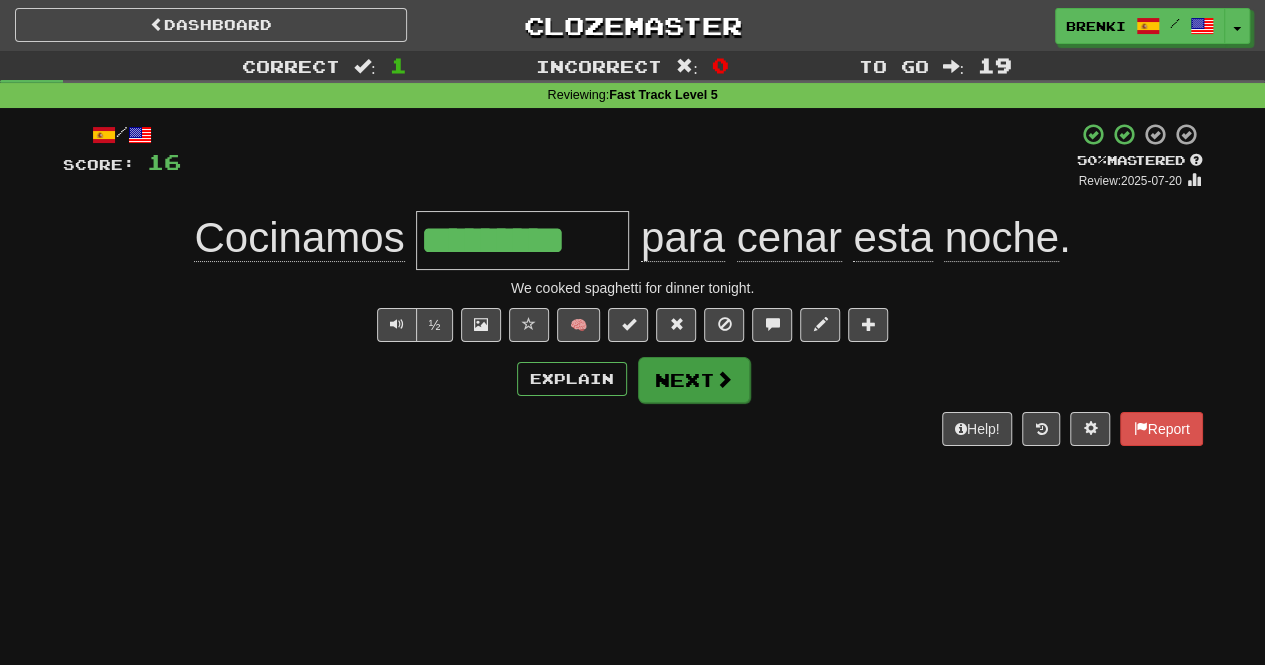 type on "**********" 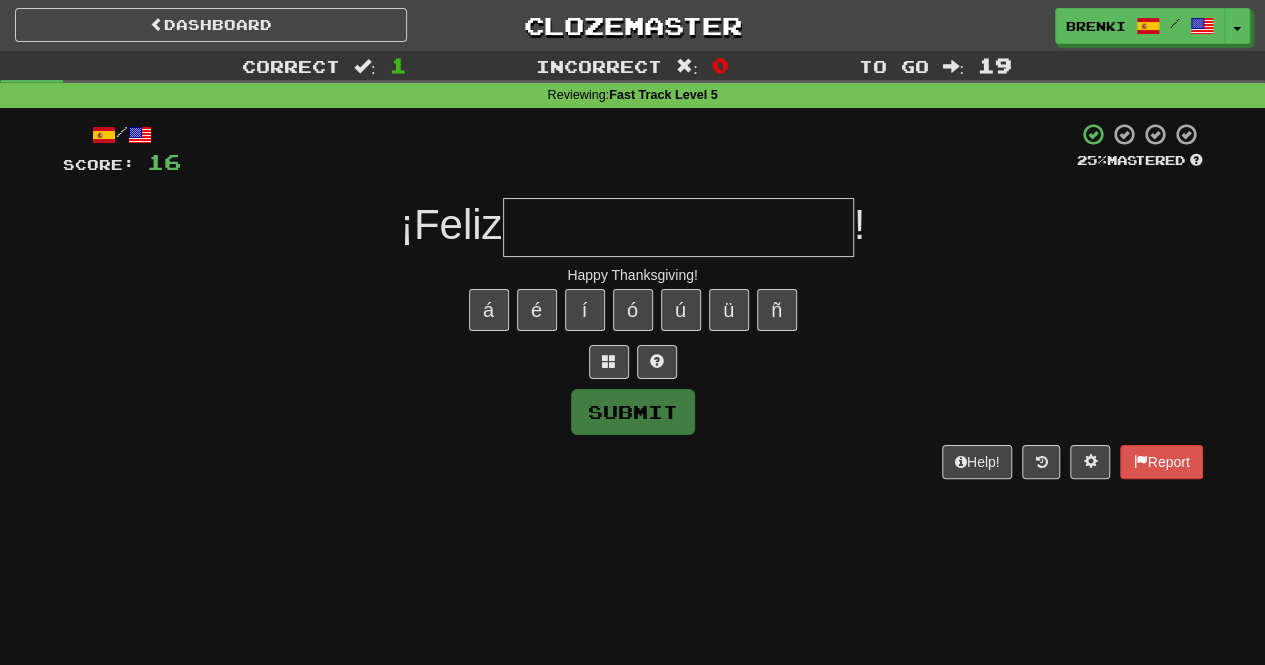 type on "*" 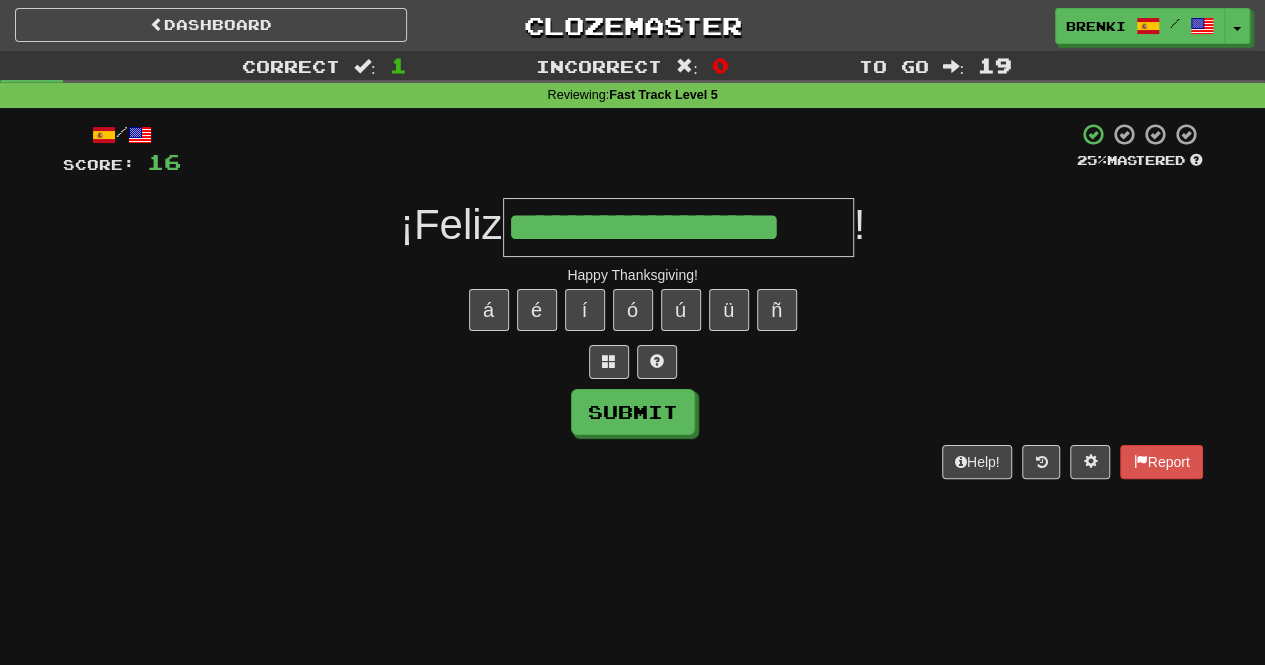 type on "**********" 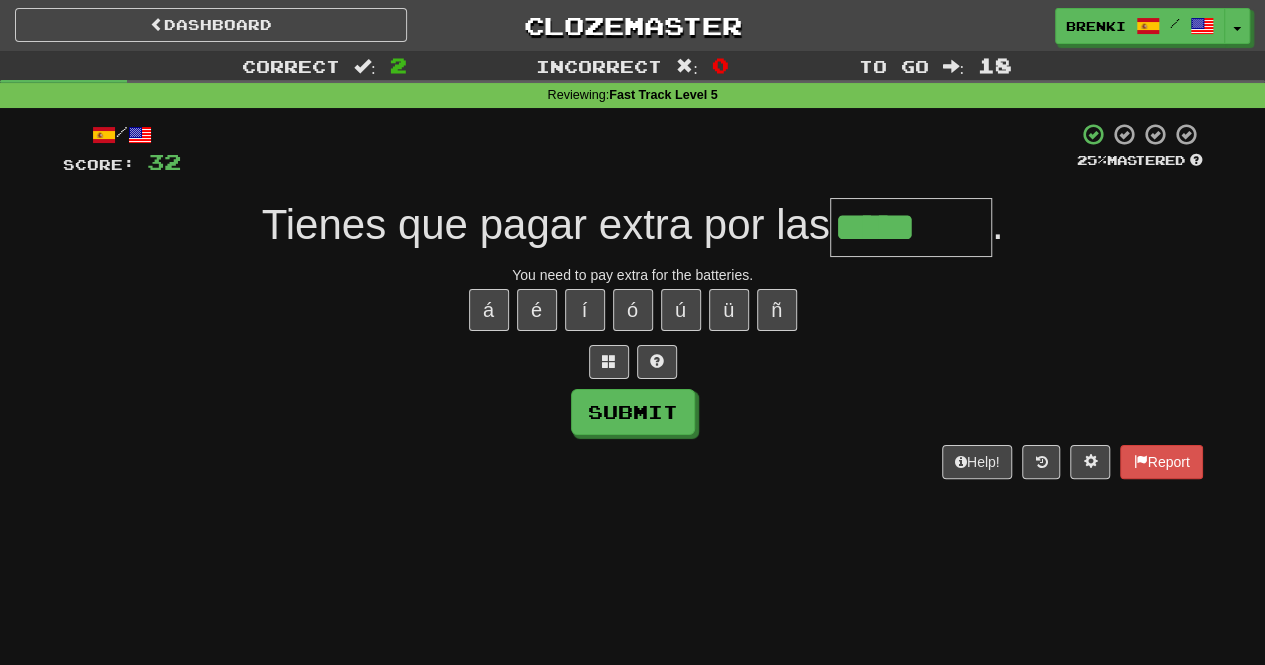 type on "********" 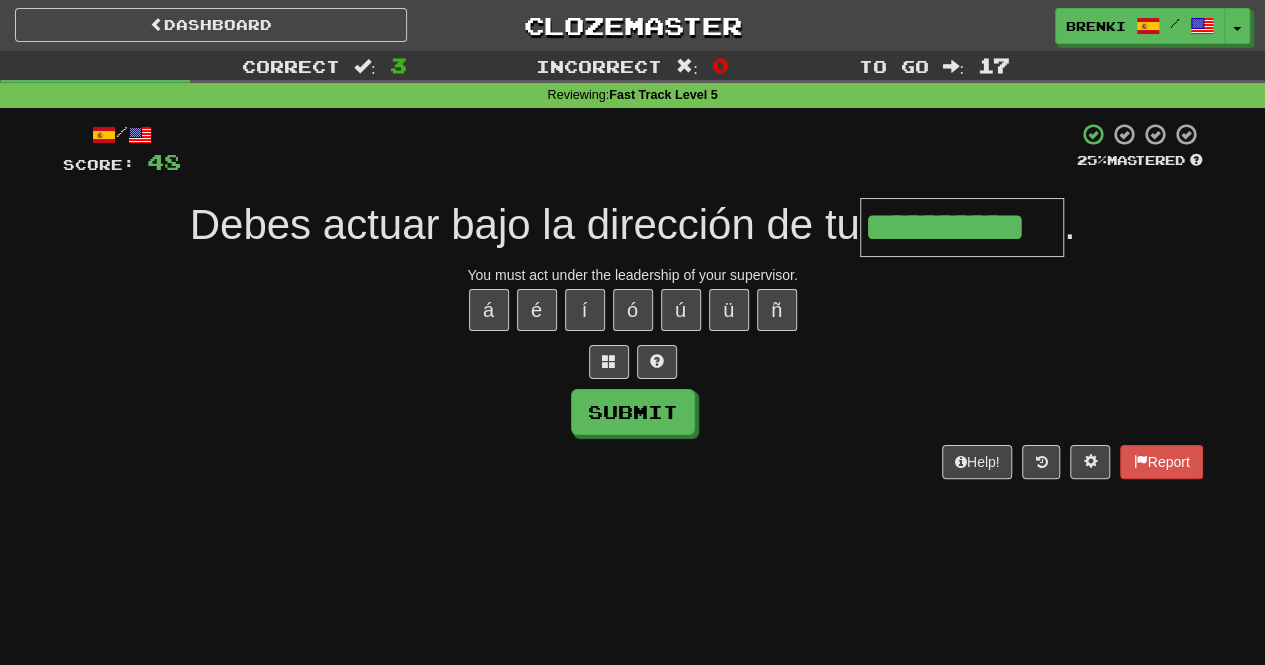 type on "**********" 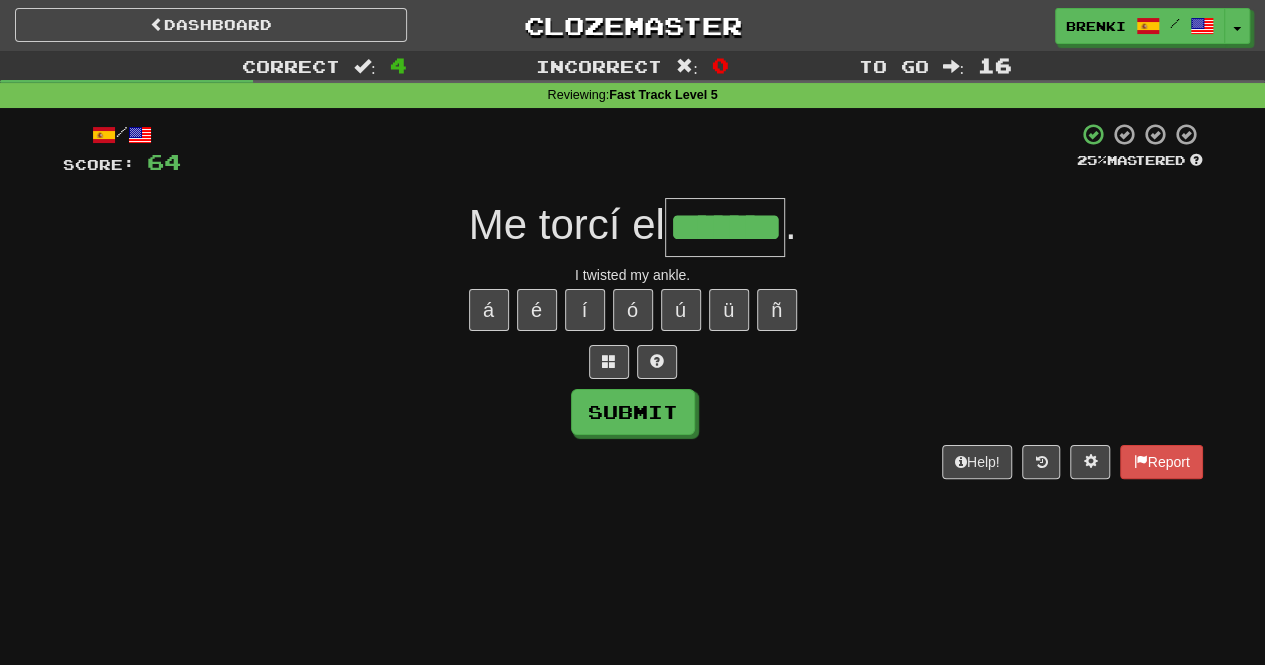 type on "*******" 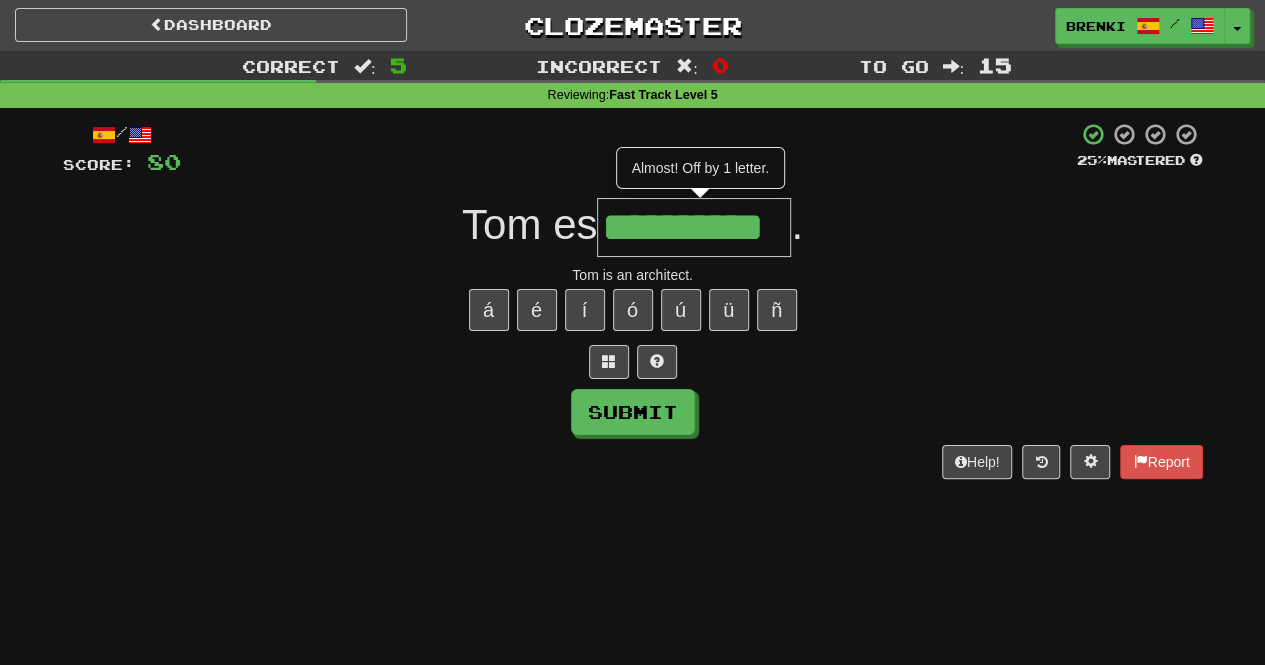 type on "**********" 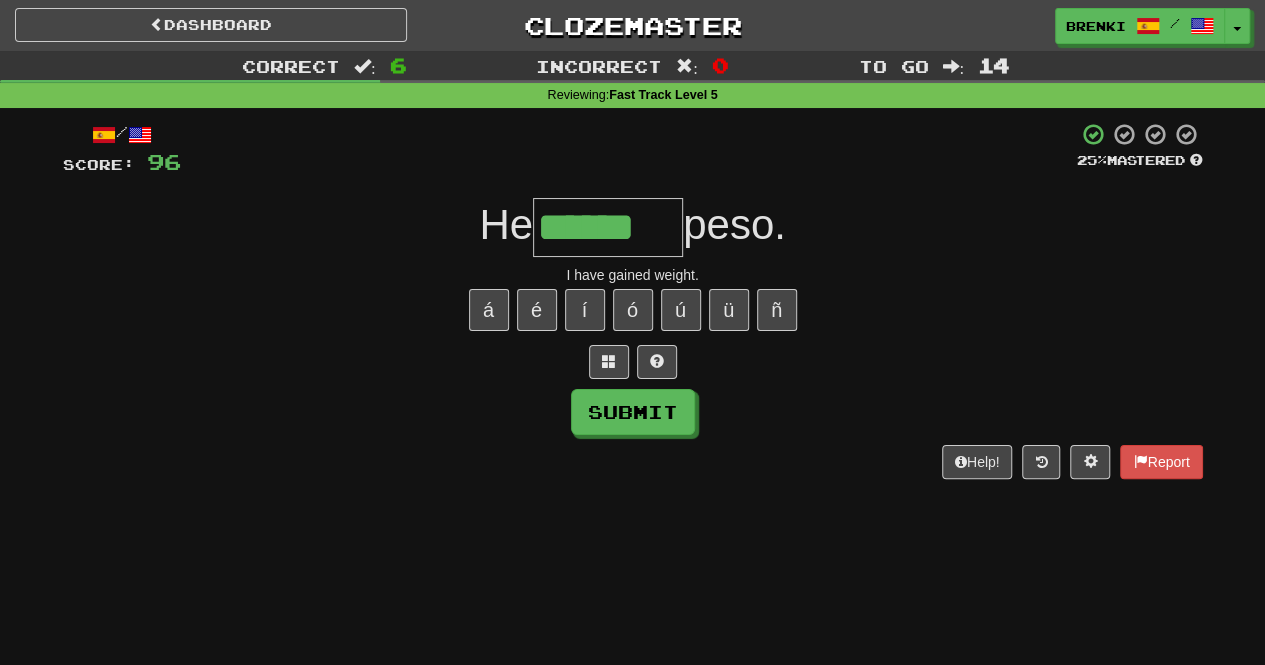 type on "******" 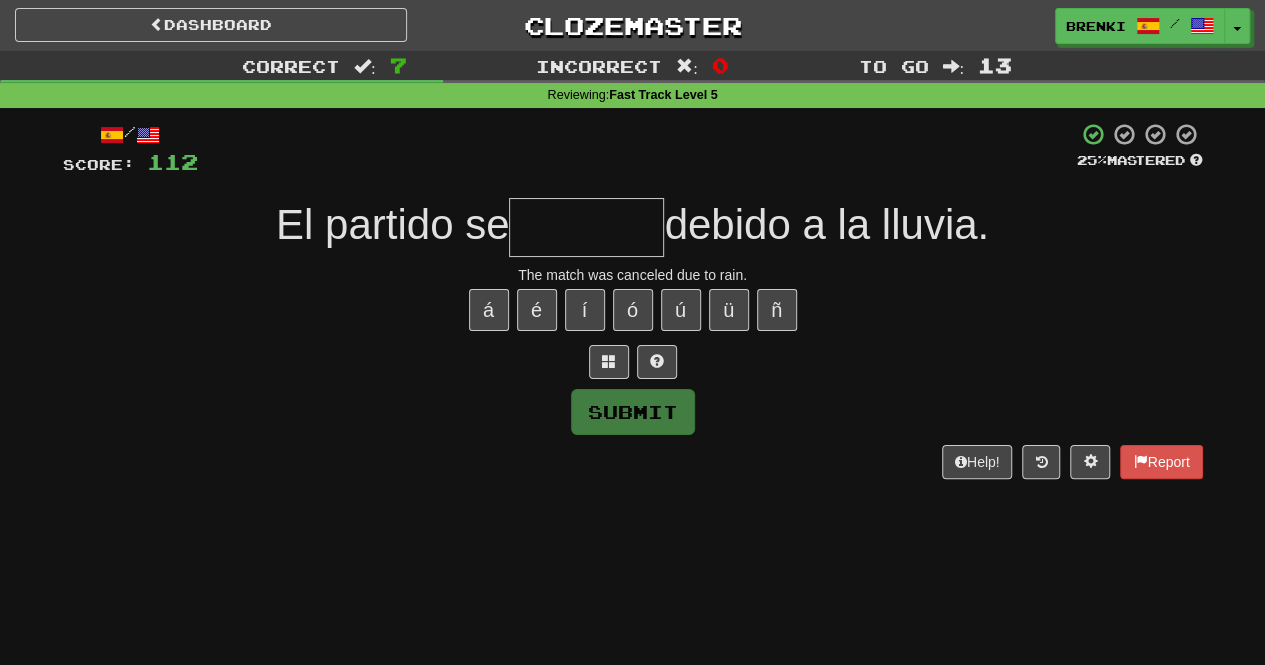 type on "*" 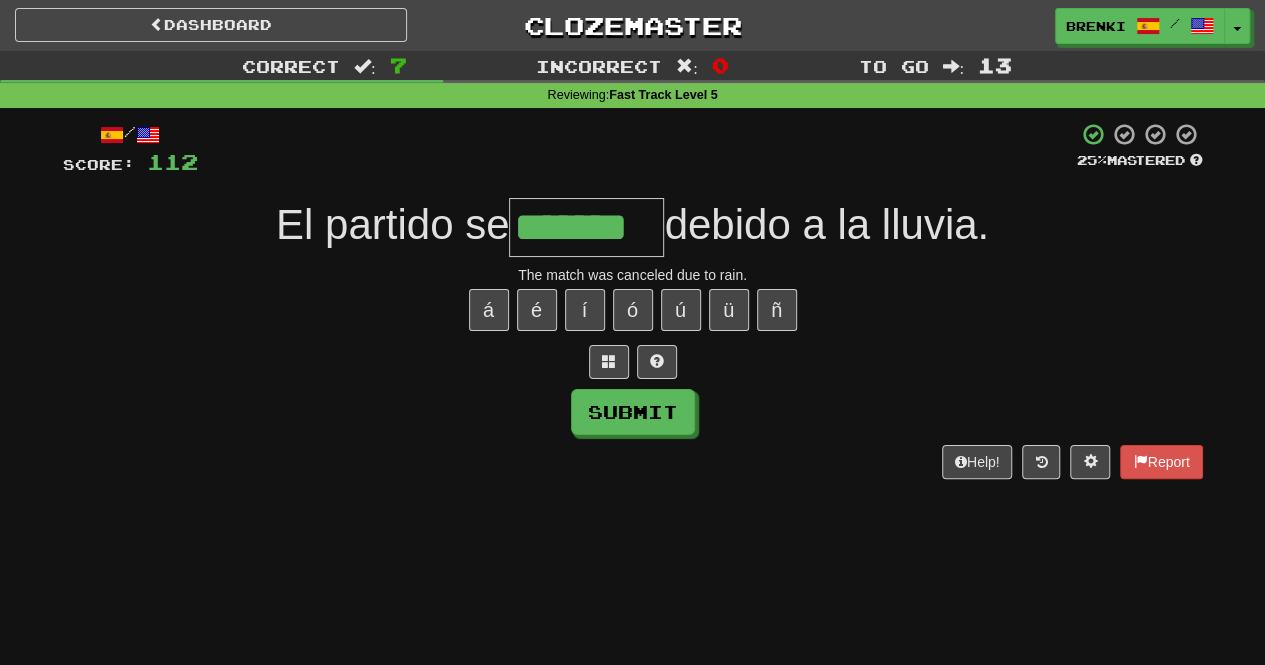 type on "*******" 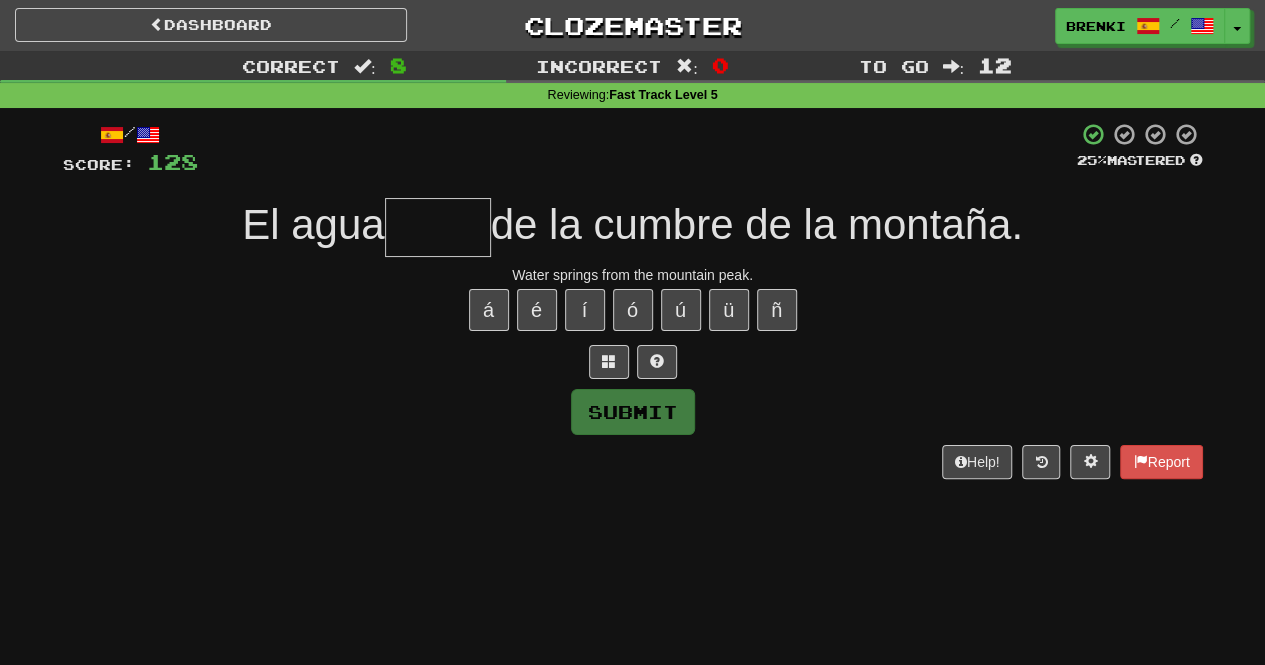 type on "*" 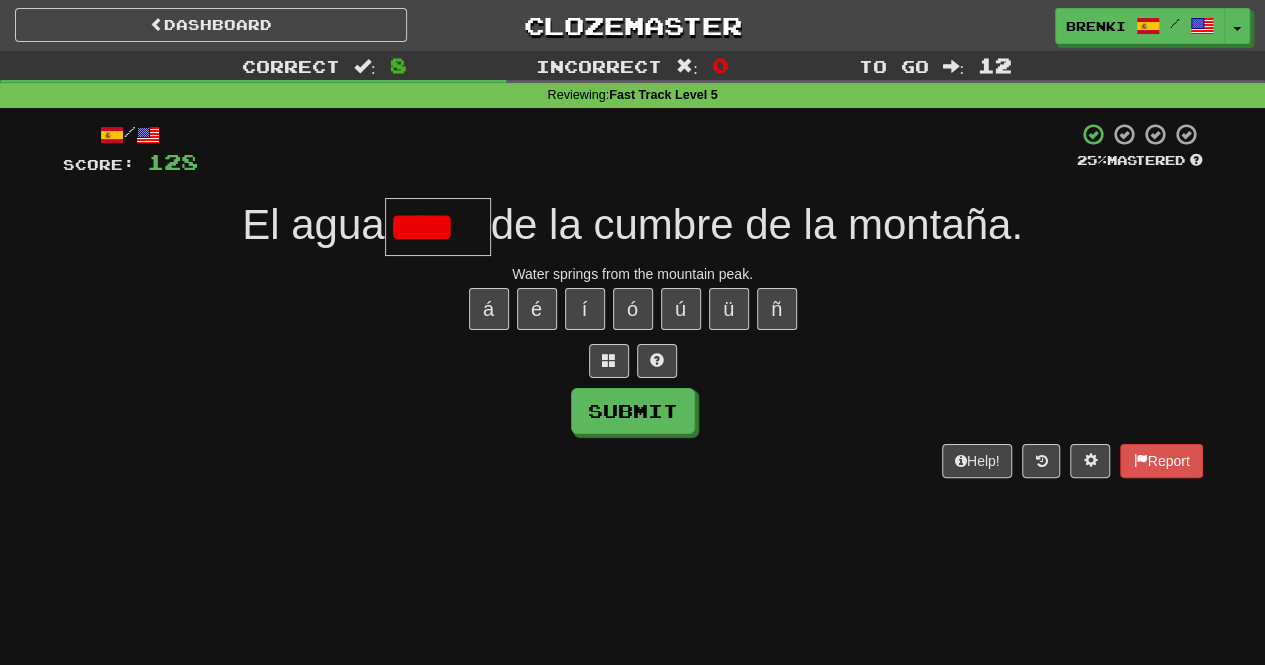 scroll, scrollTop: 0, scrollLeft: 0, axis: both 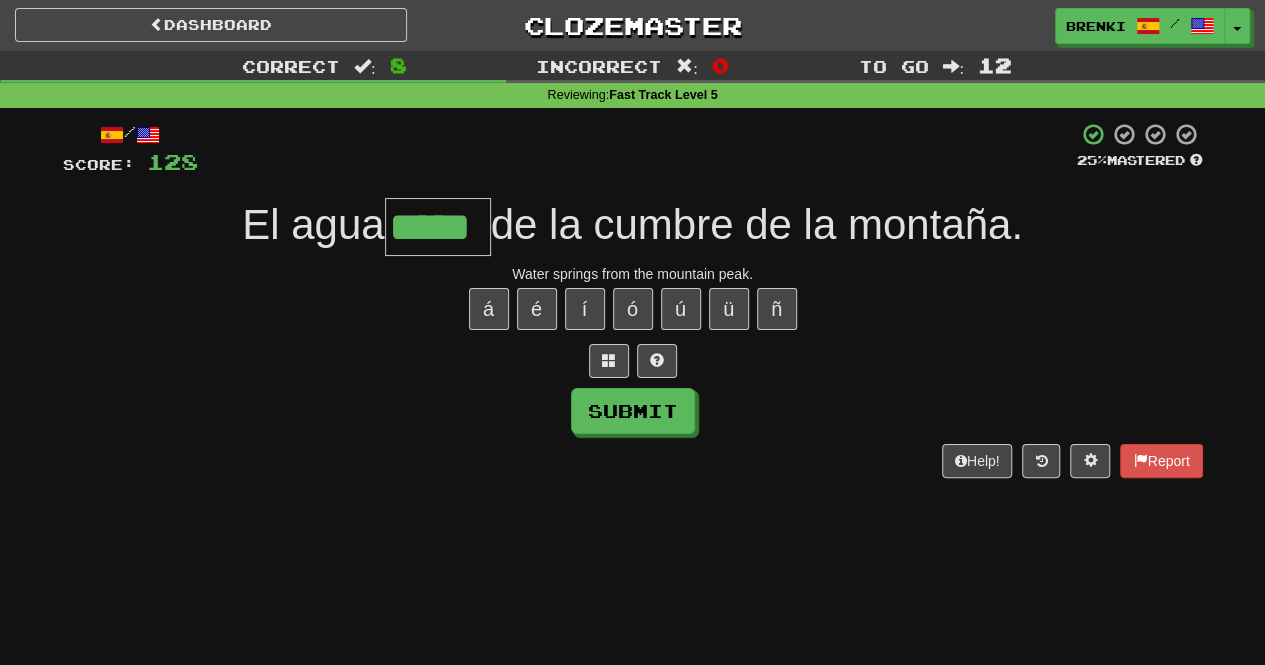 type on "*****" 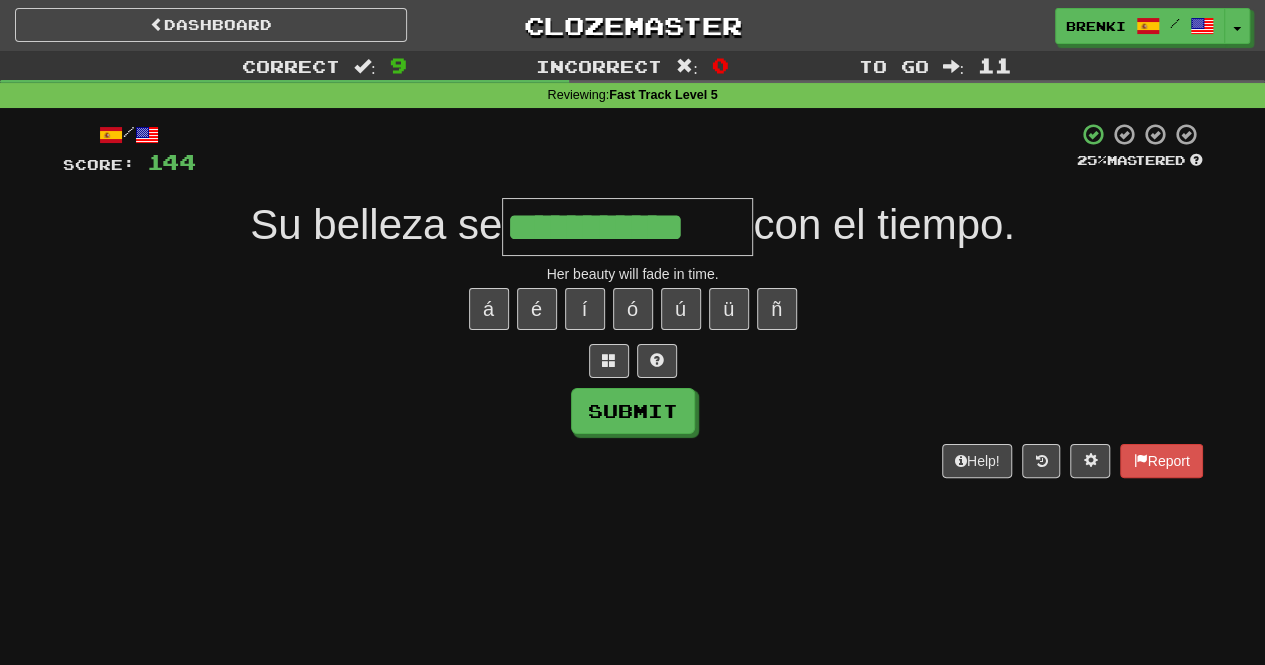 type on "**********" 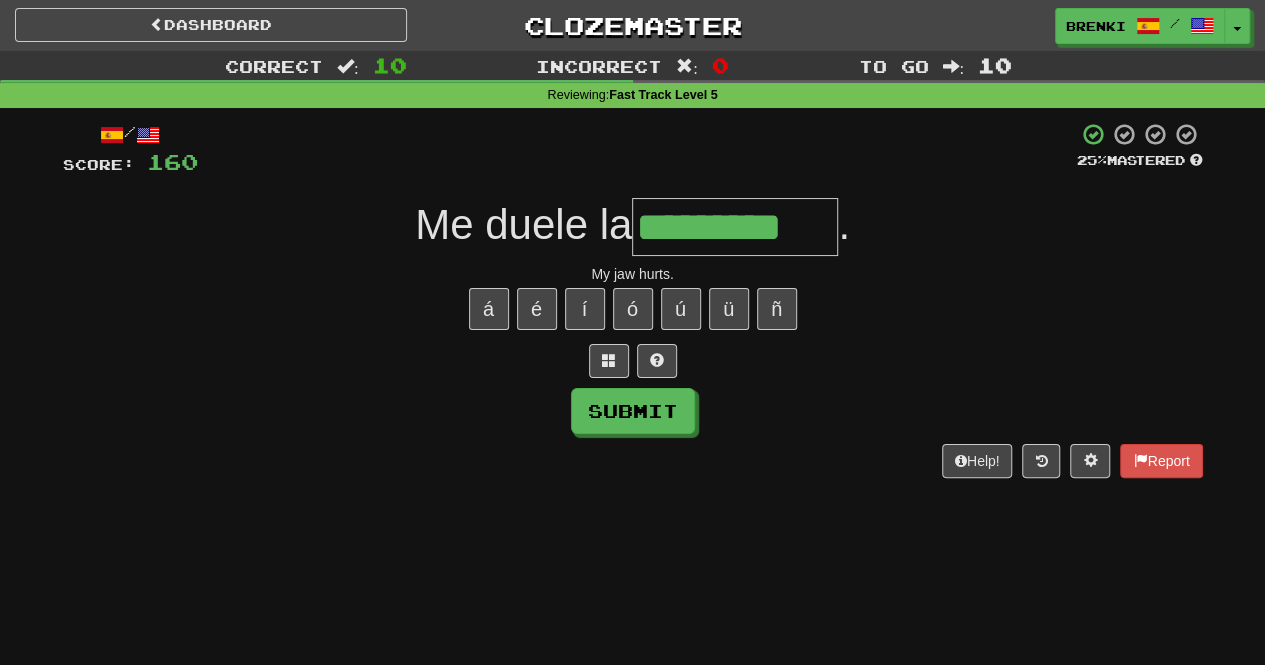 type on "*********" 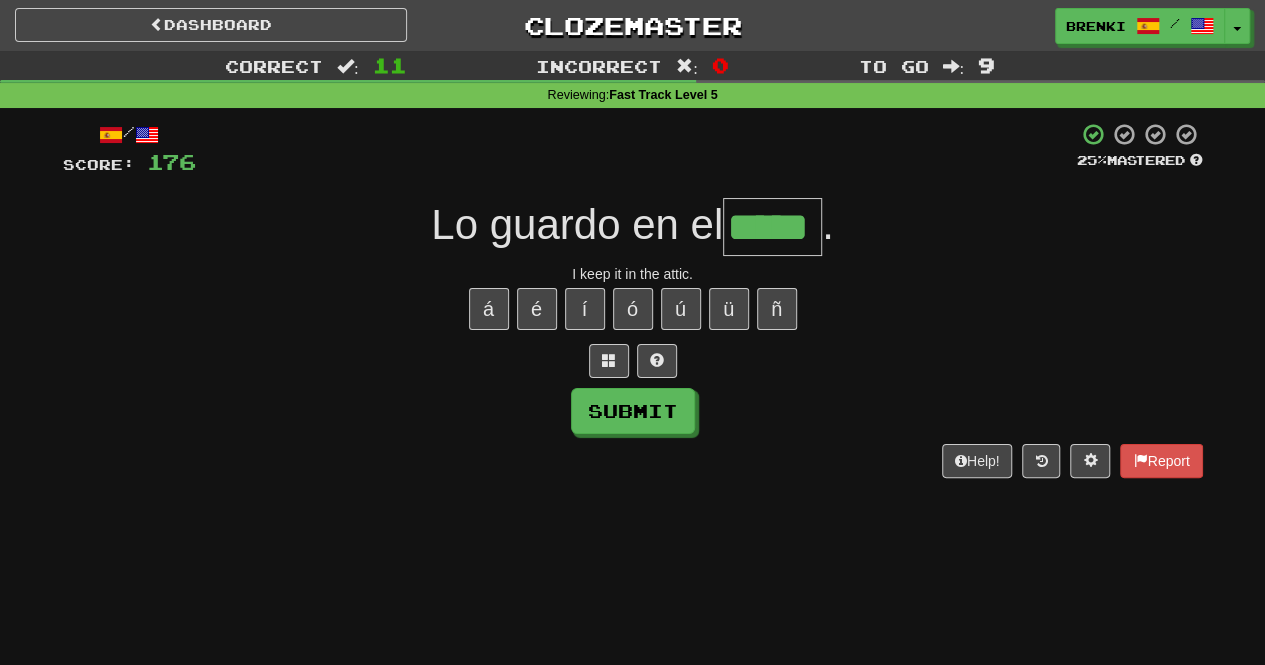 type on "*****" 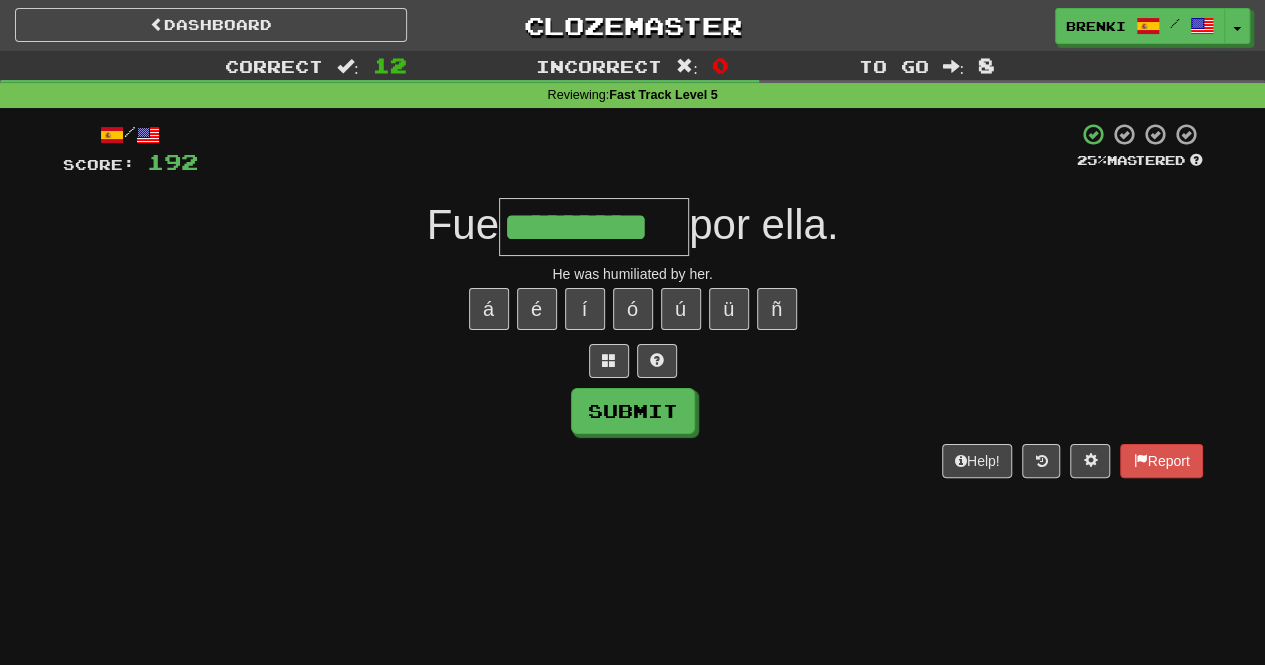 type on "*********" 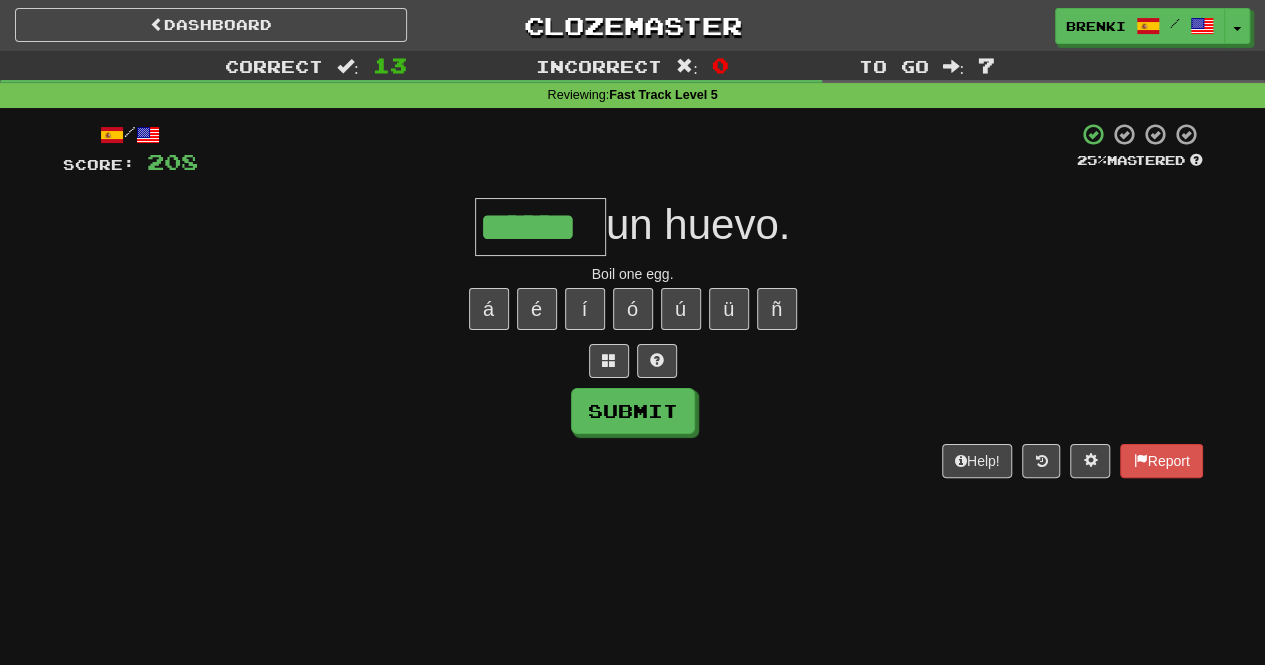 type on "******" 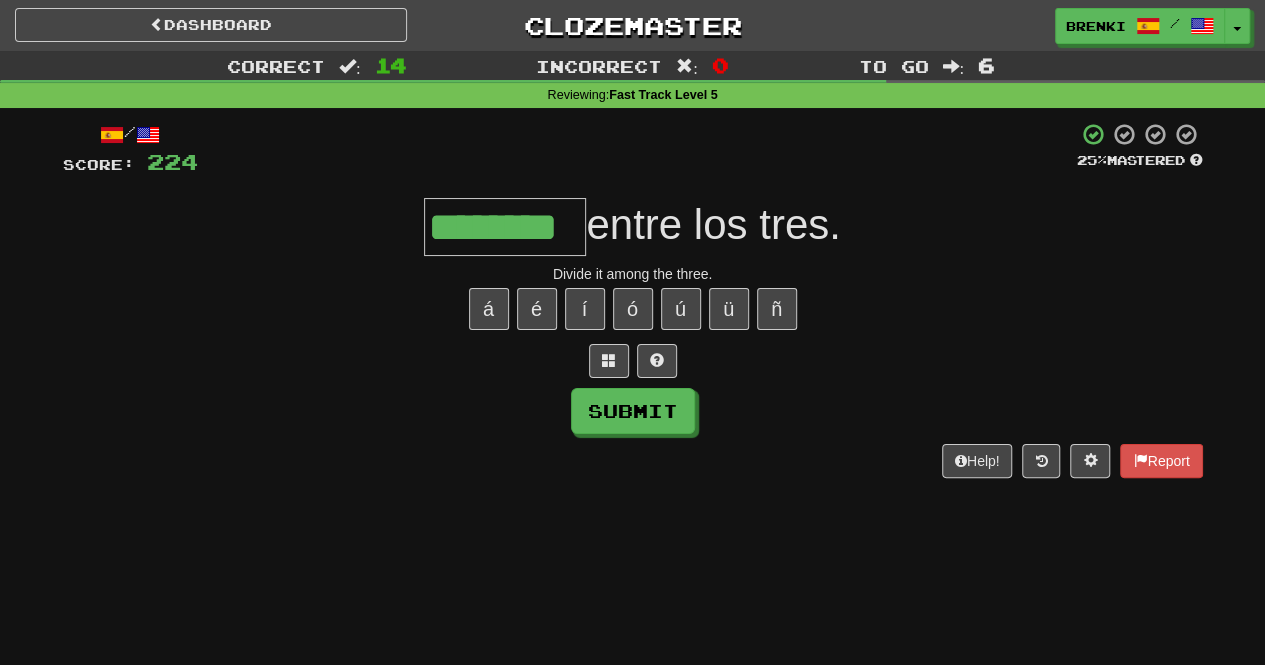 type on "********" 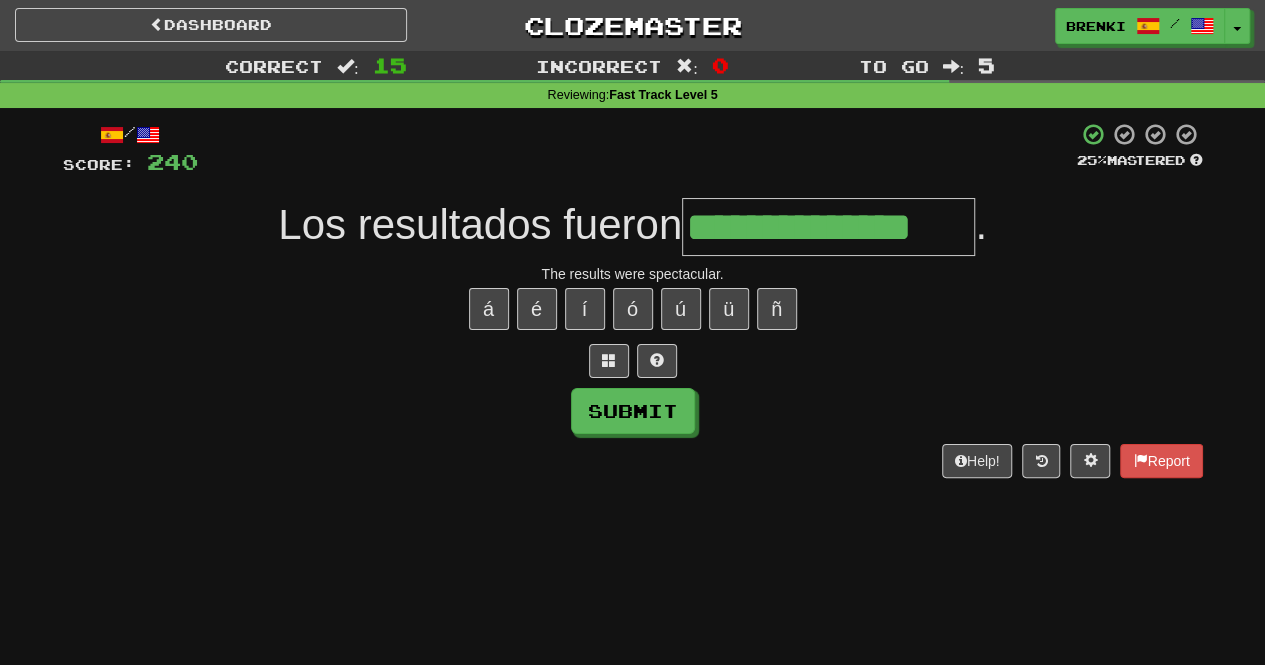 type on "**********" 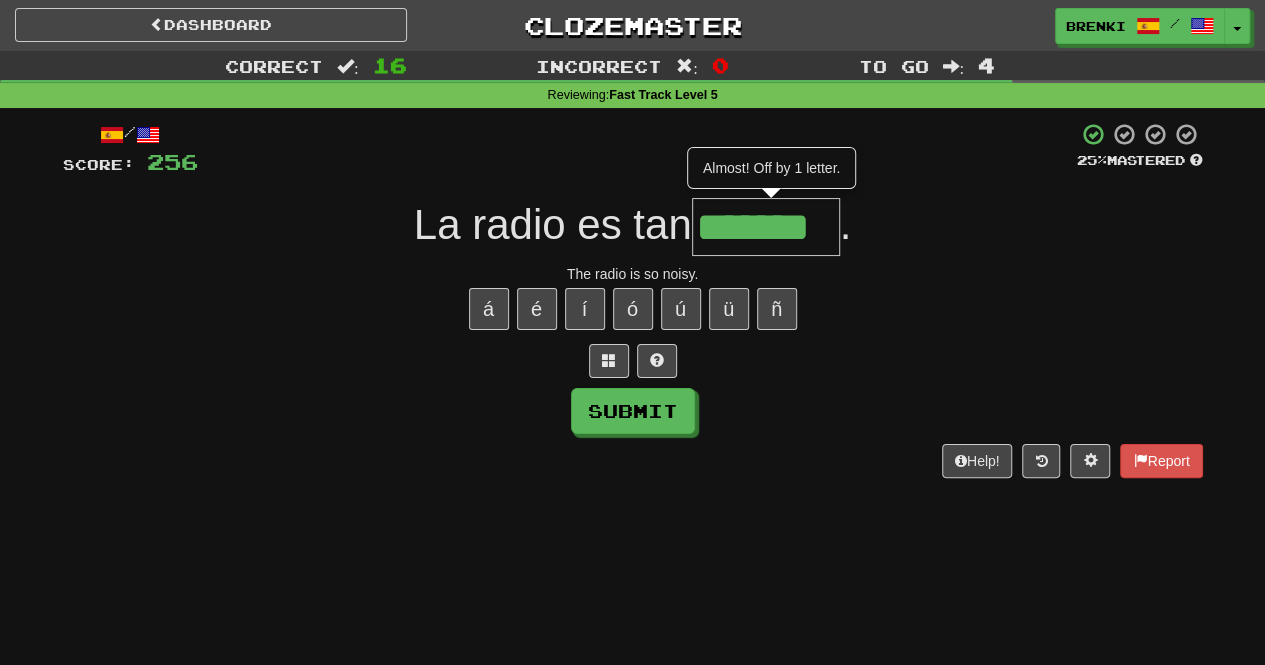 type on "*******" 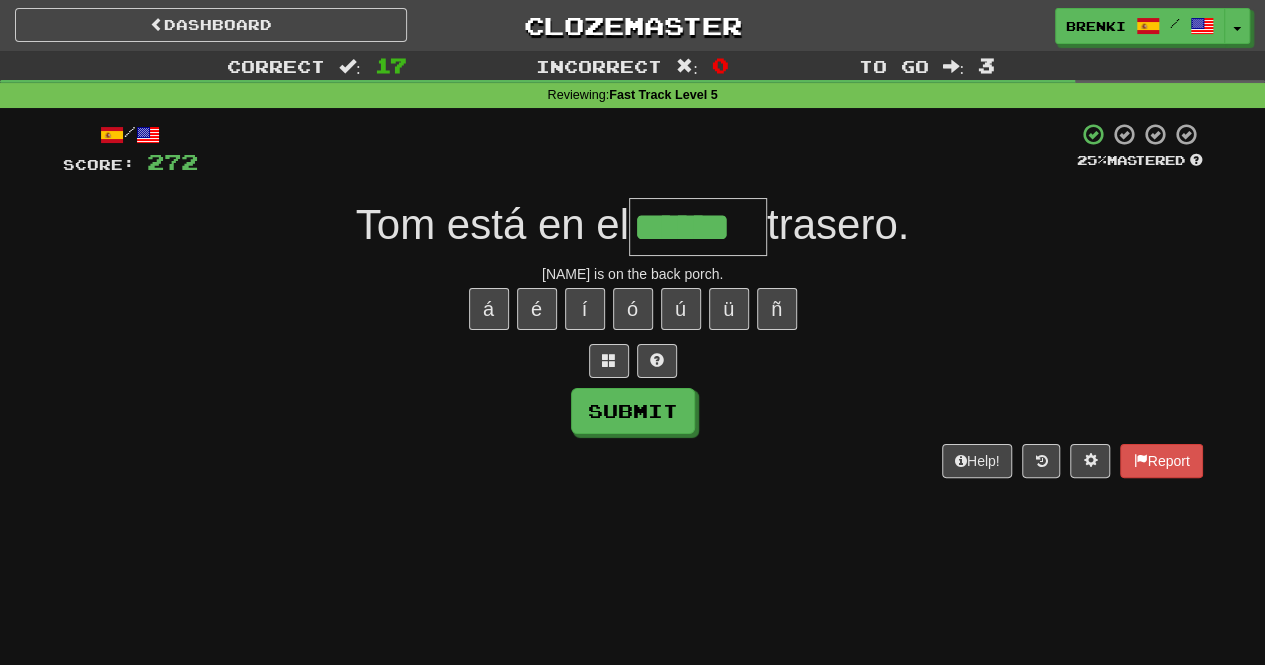 type on "******" 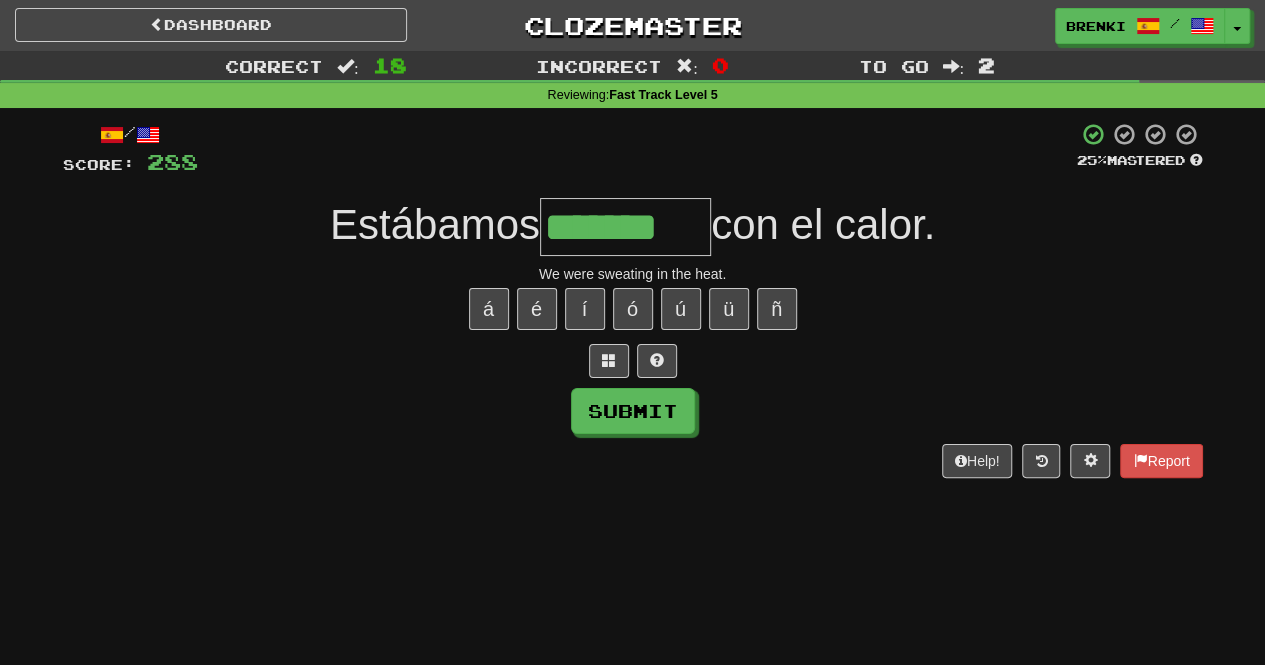 type on "*******" 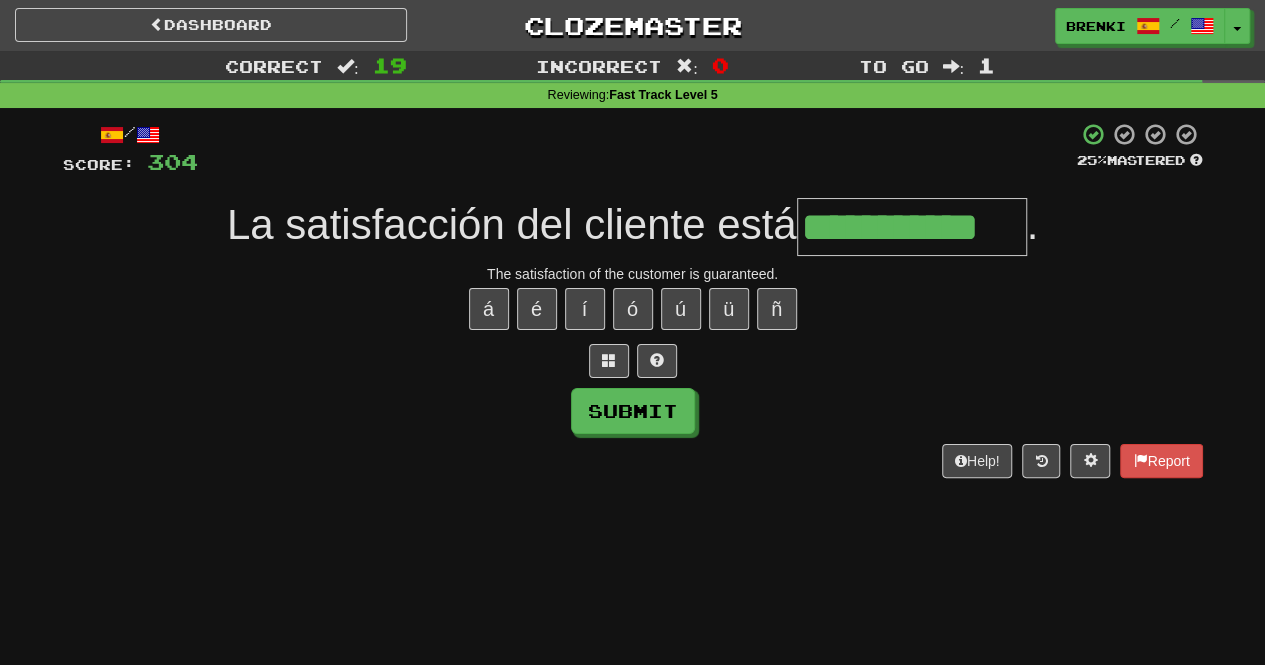 type on "**********" 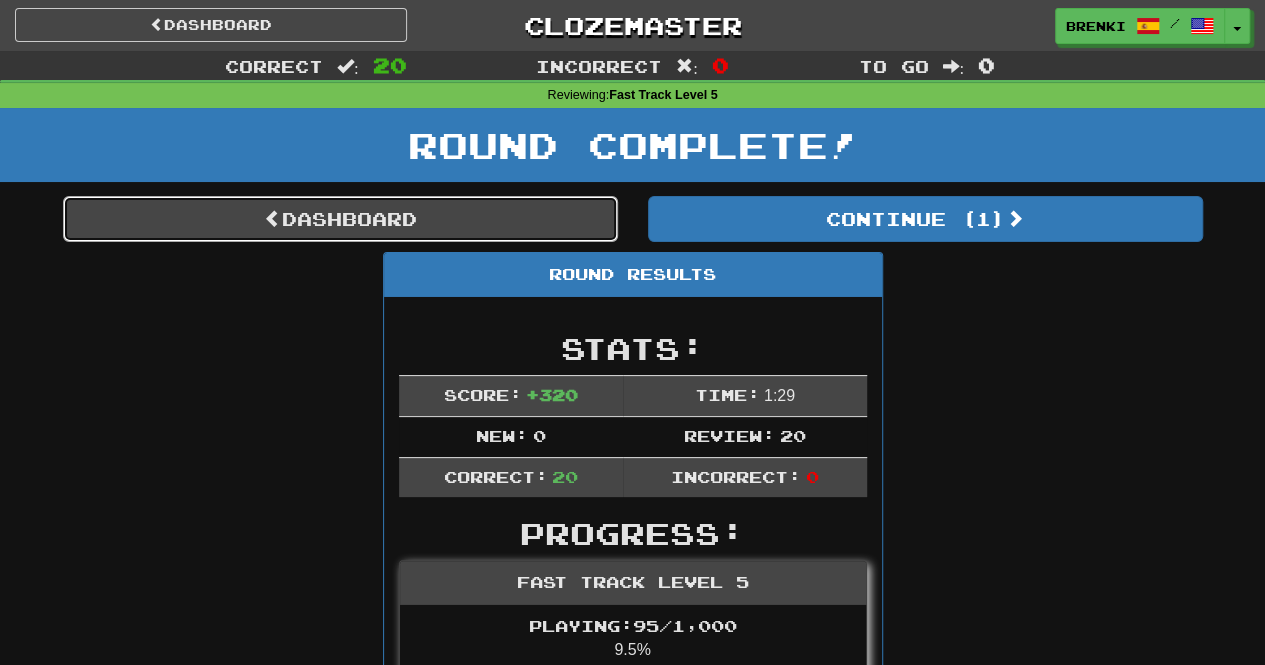 click on "Dashboard" at bounding box center (340, 219) 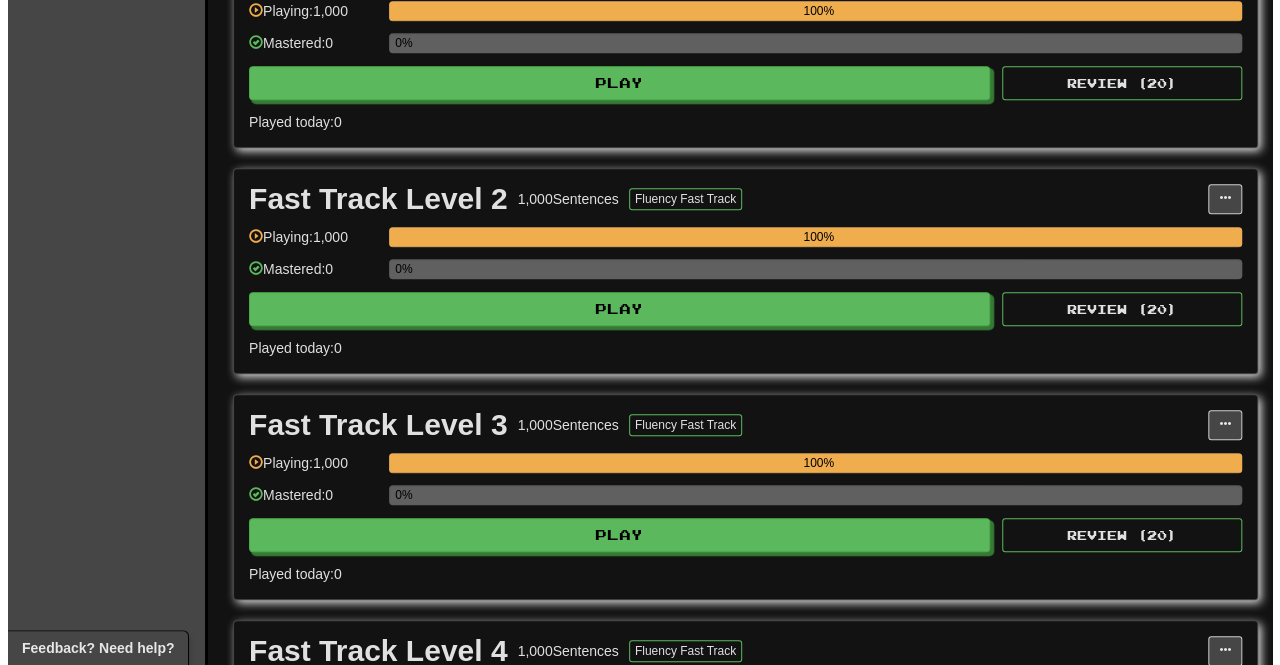scroll, scrollTop: 0, scrollLeft: 0, axis: both 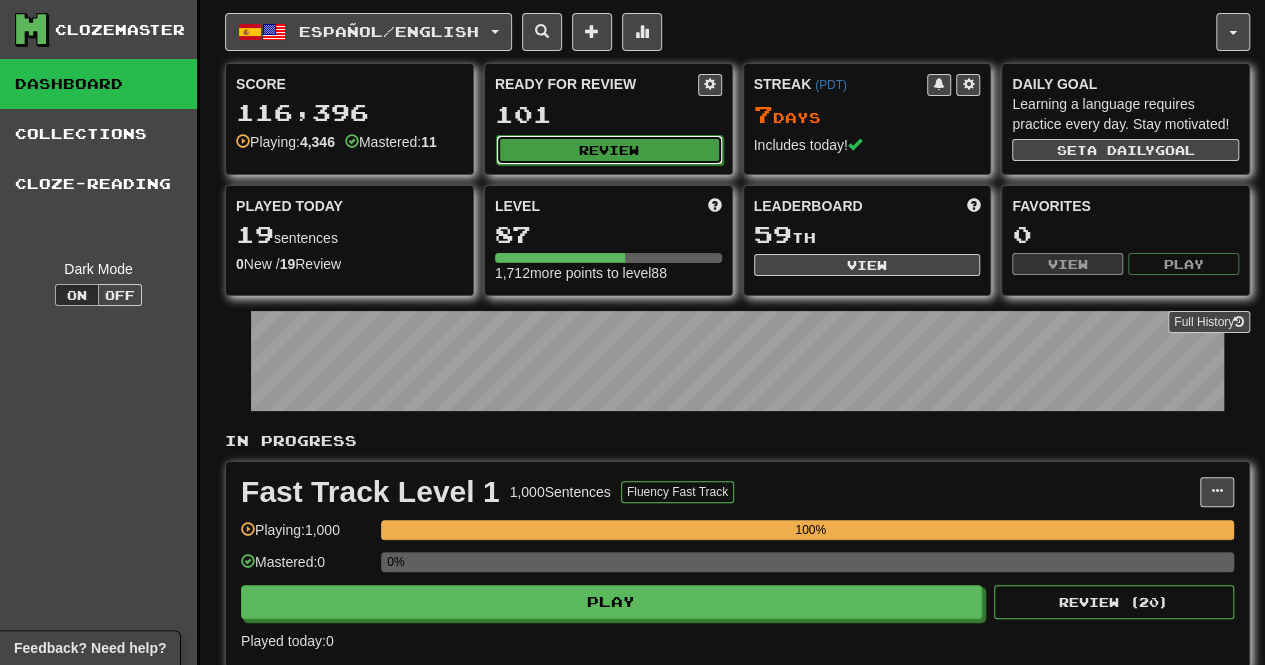 click on "Review" at bounding box center (609, 150) 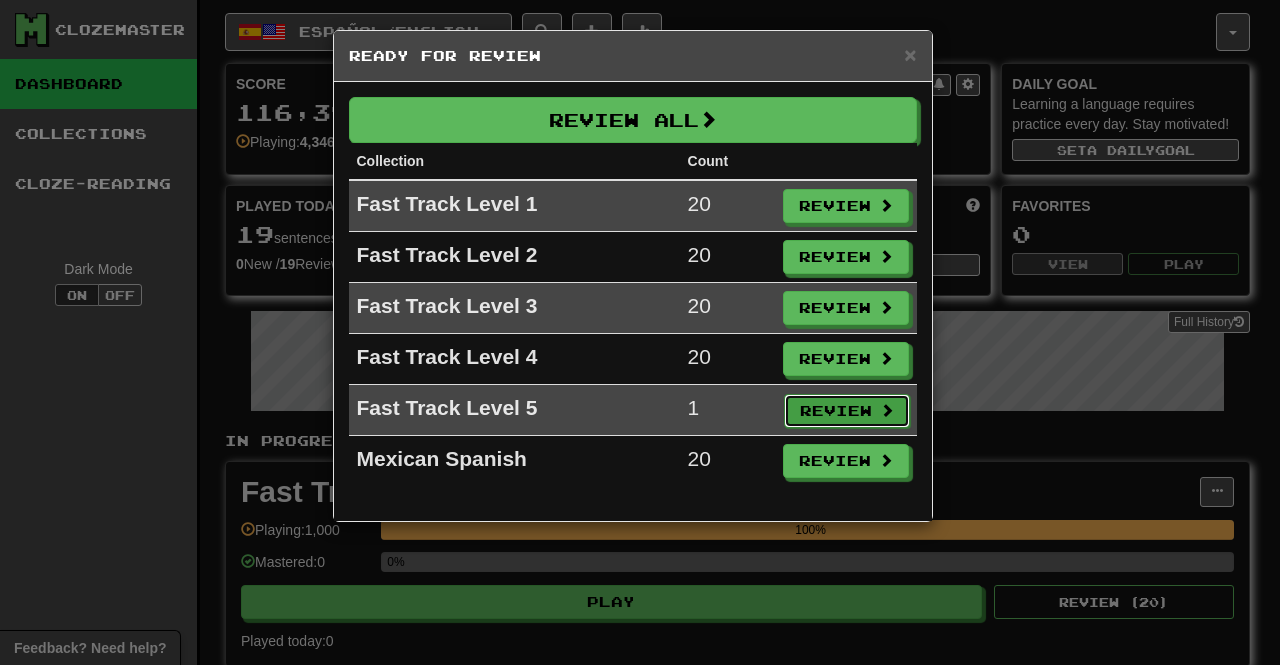 click on "Review" at bounding box center (847, 411) 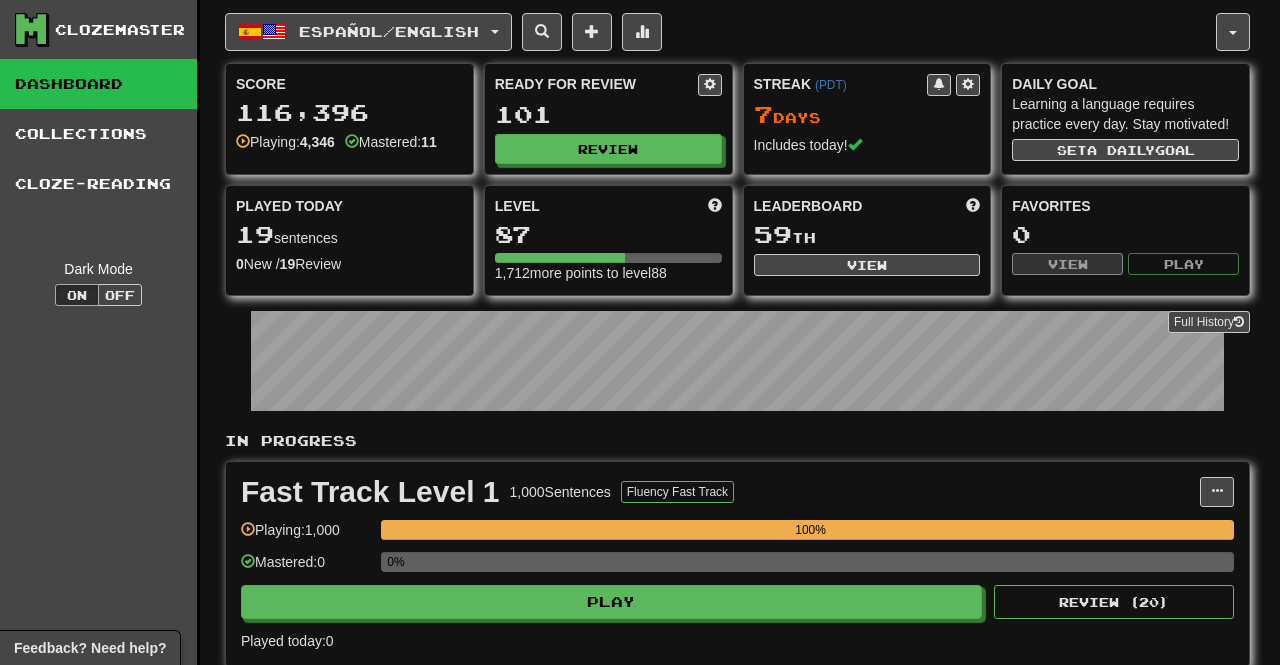 select on "**" 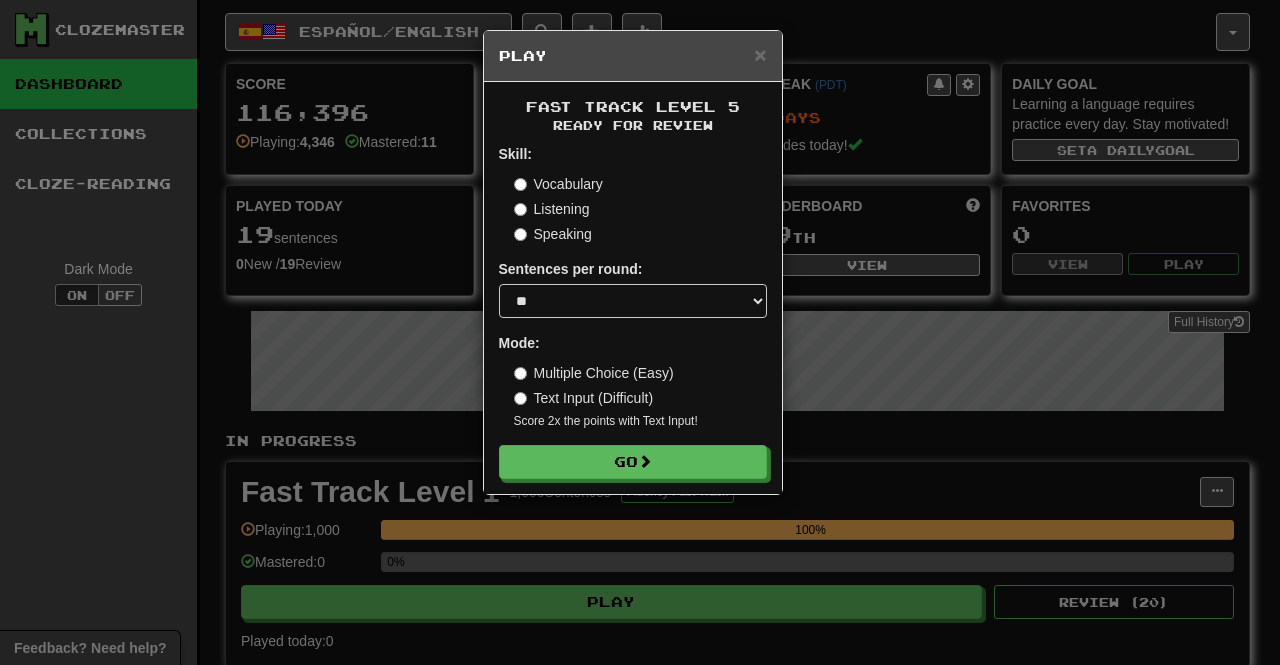 click on "Skill: Vocabulary Listening Speaking Sentences per round: * ** ** ** ** ** *** ******** Mode: Multiple Choice (Easy) Text Input (Difficult) Score 2x the points with Text Input ! Go" at bounding box center [633, 311] 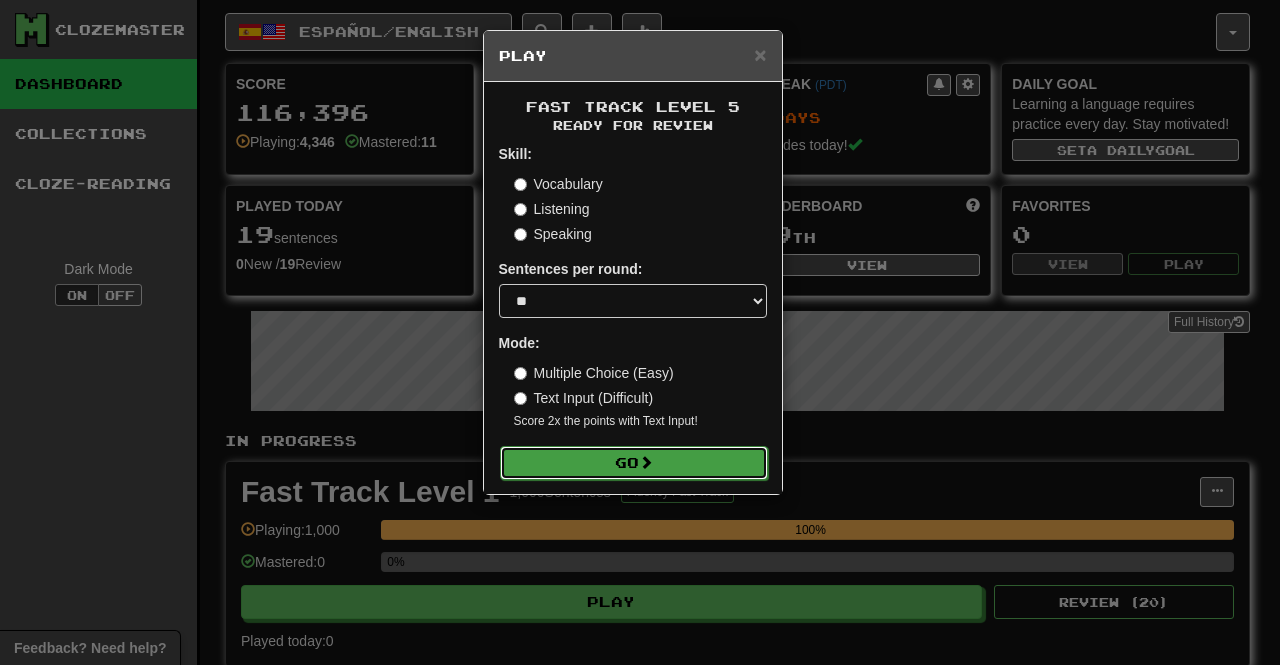 click on "Go" at bounding box center [634, 463] 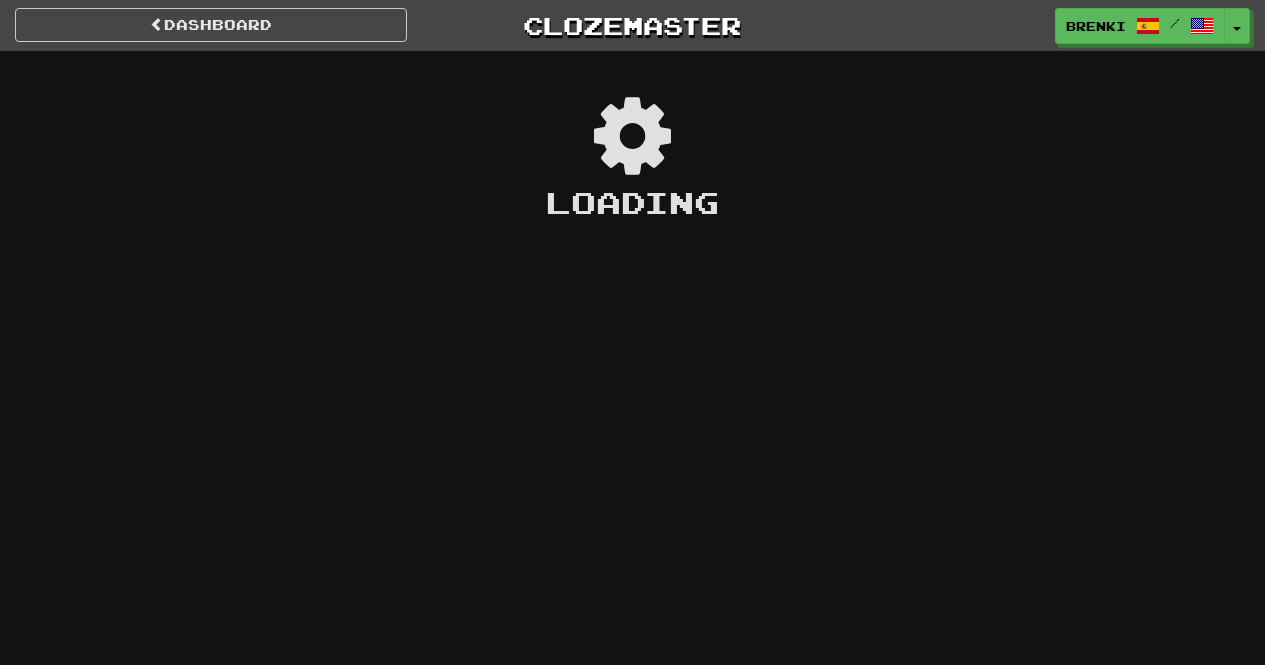 scroll, scrollTop: 0, scrollLeft: 0, axis: both 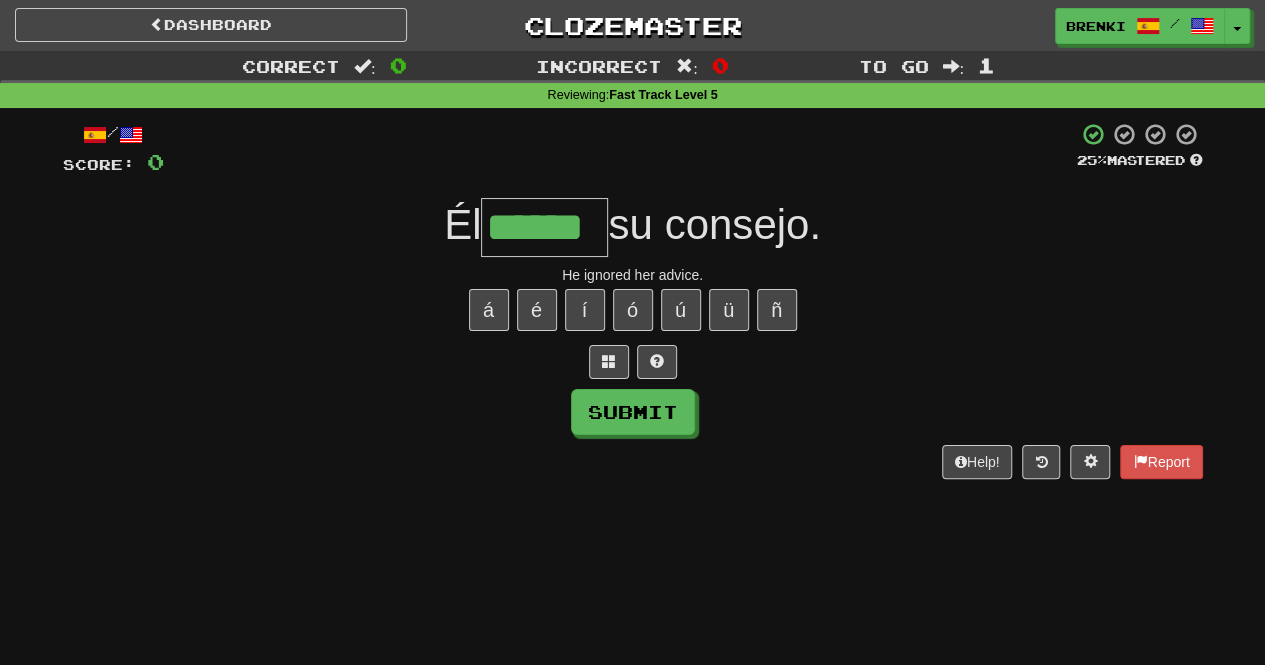 type on "******" 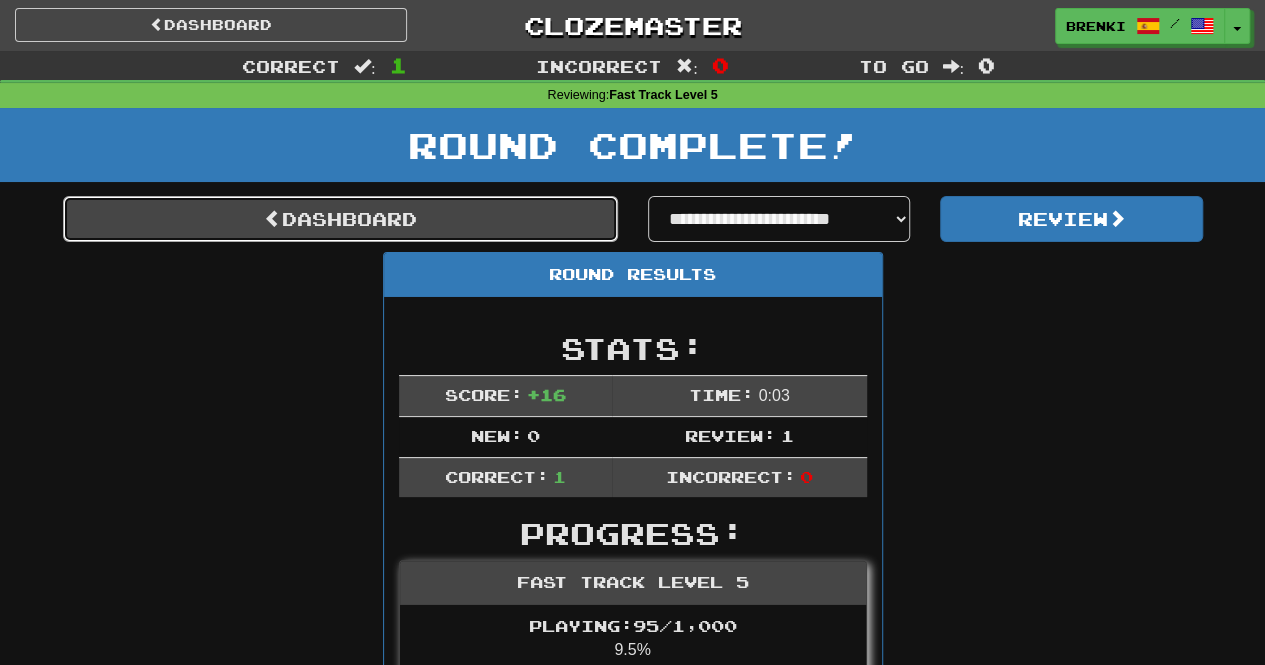 click on "Dashboard" at bounding box center (340, 219) 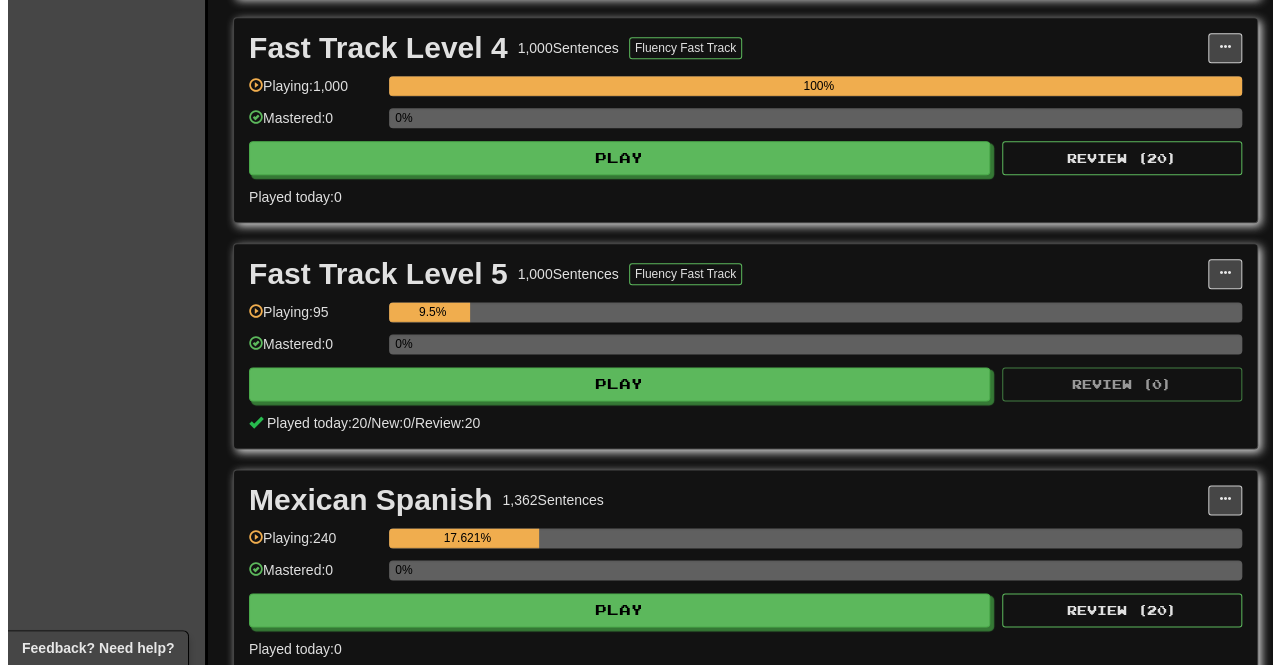 scroll, scrollTop: 1128, scrollLeft: 0, axis: vertical 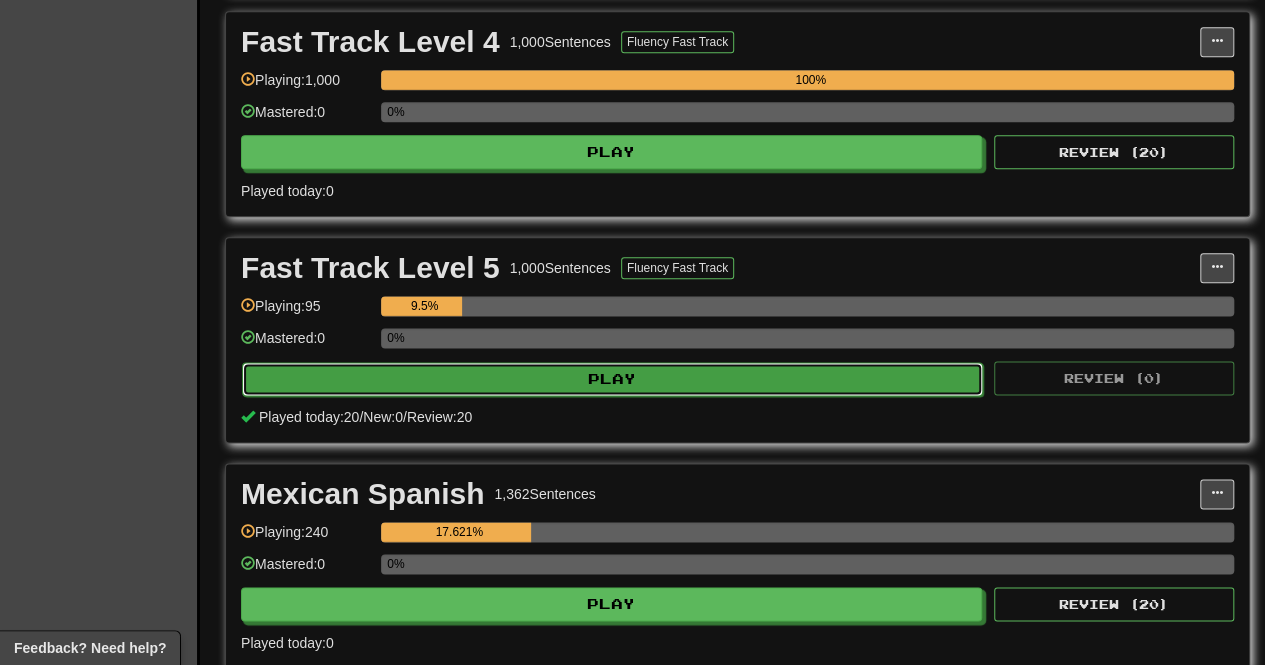 click on "Play" at bounding box center [612, 379] 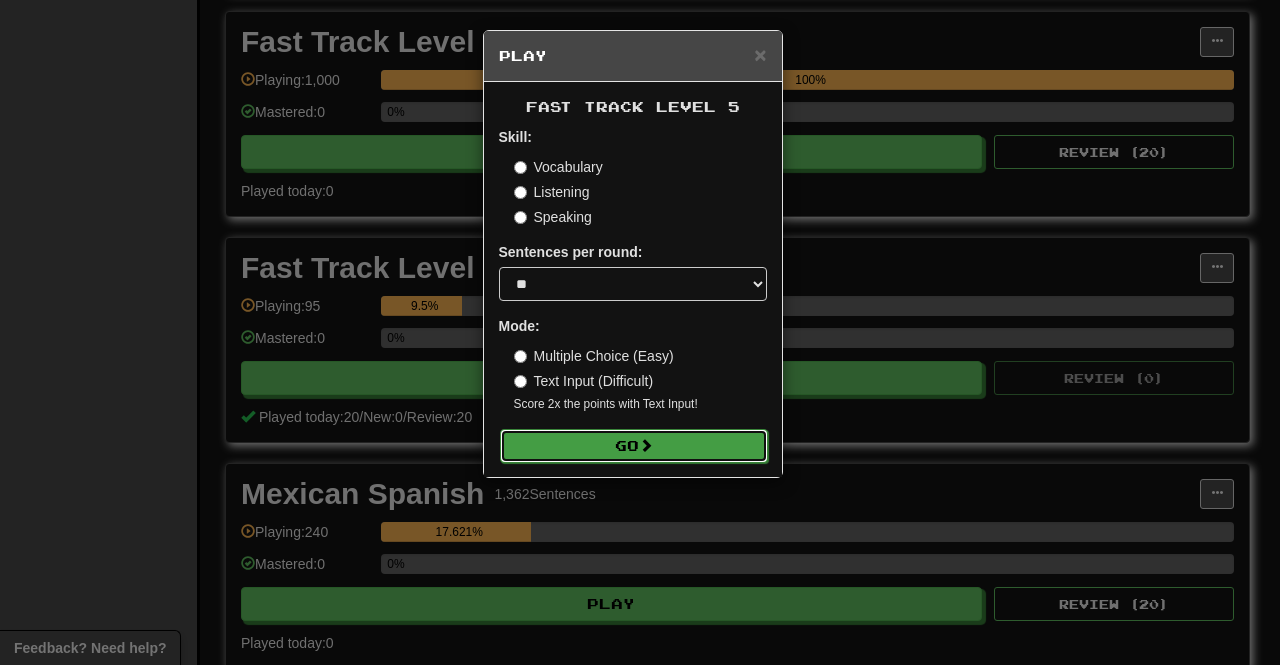 click on "Go" at bounding box center [634, 446] 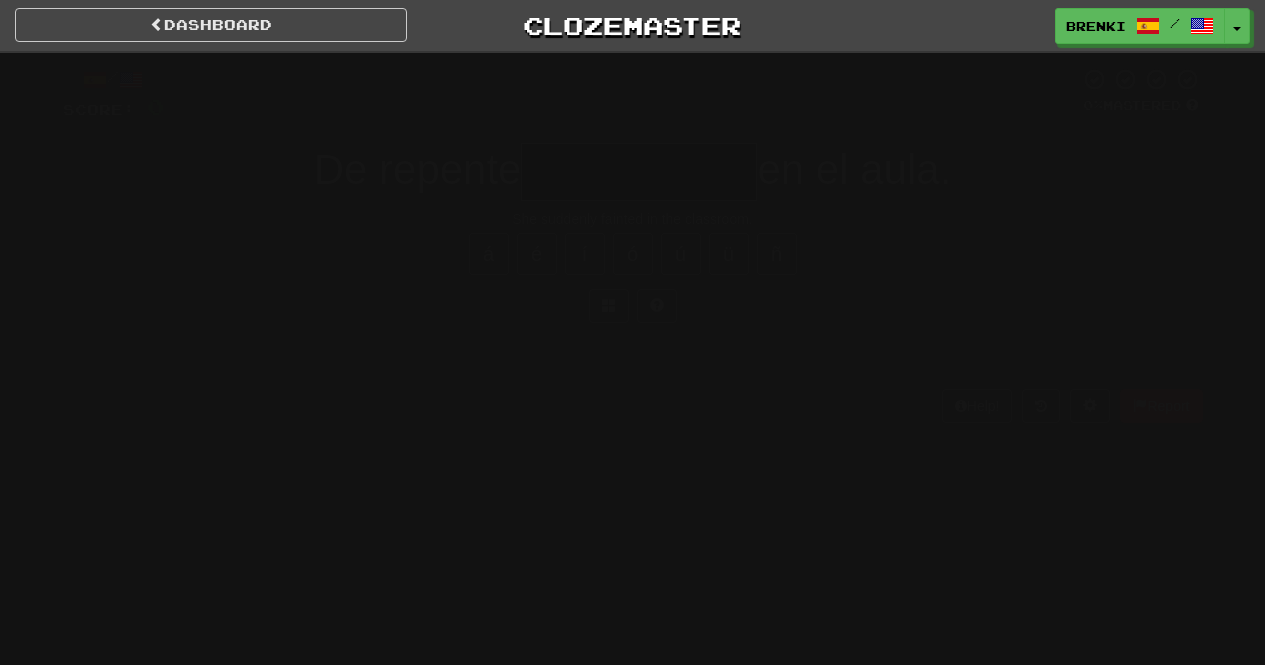 scroll, scrollTop: 0, scrollLeft: 0, axis: both 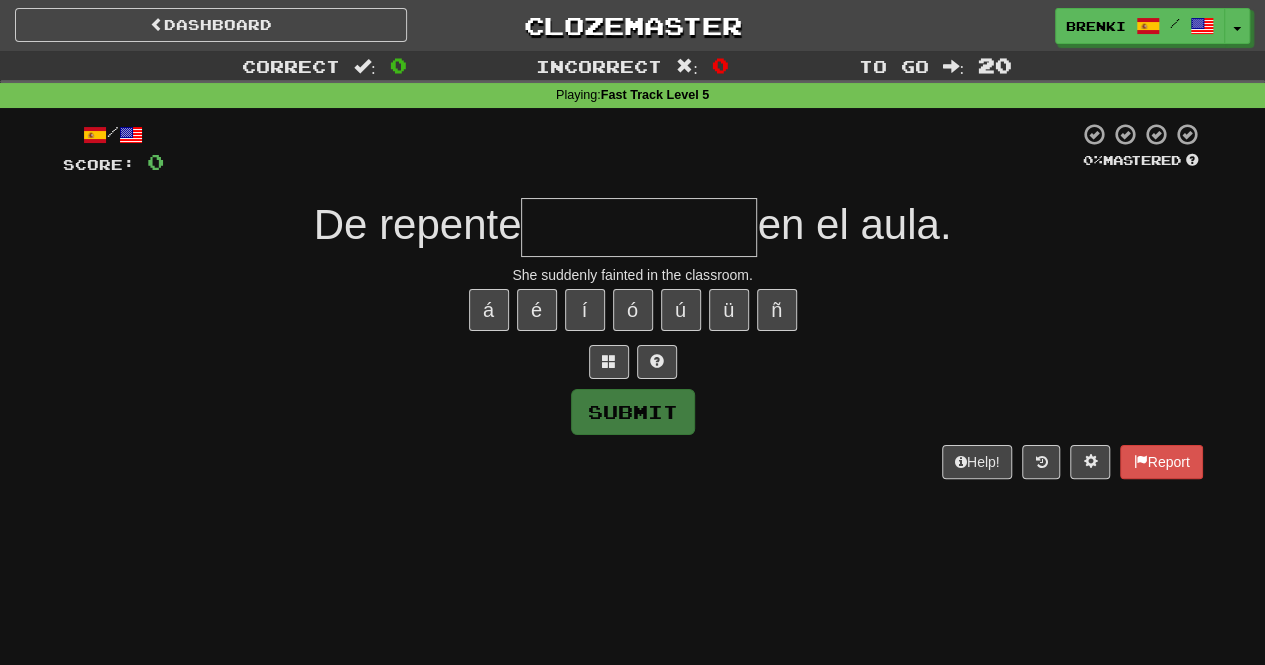 type on "*" 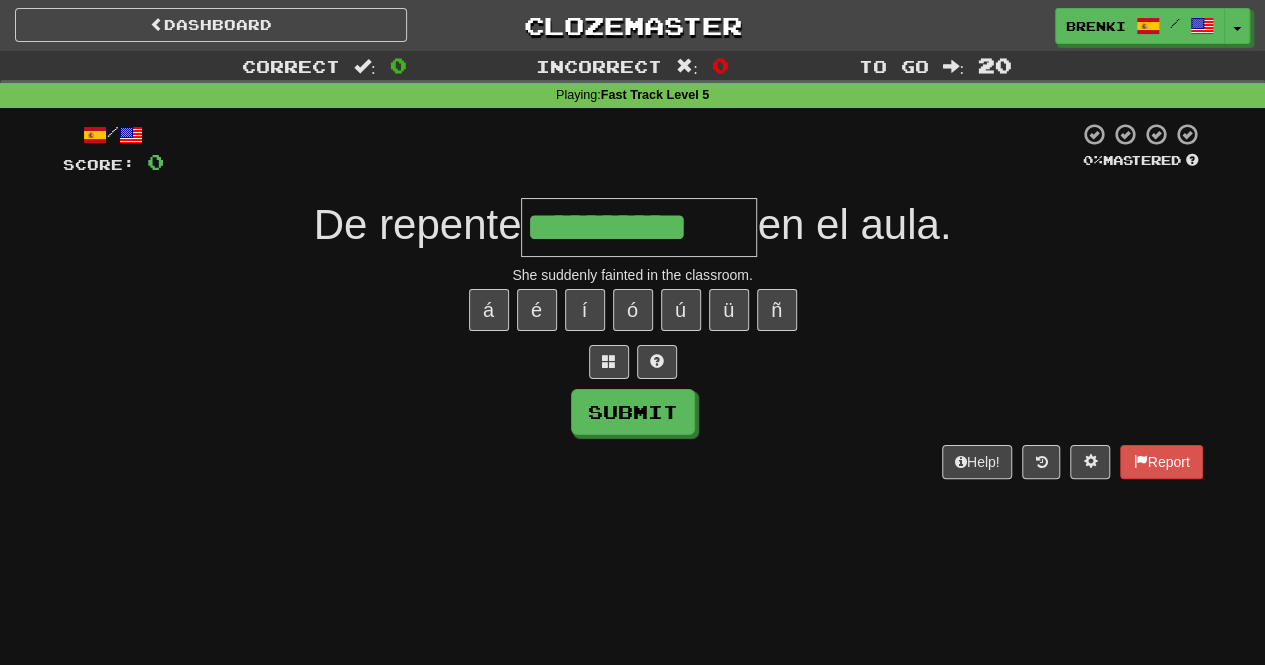 type on "**********" 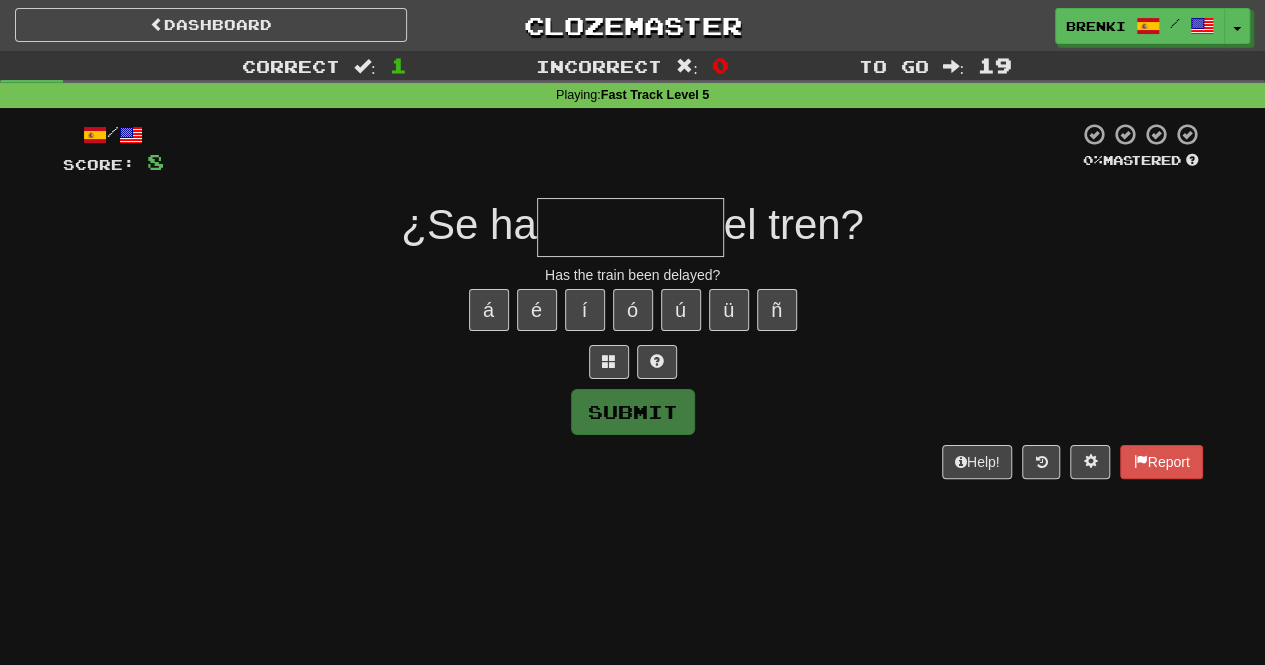 type on "*" 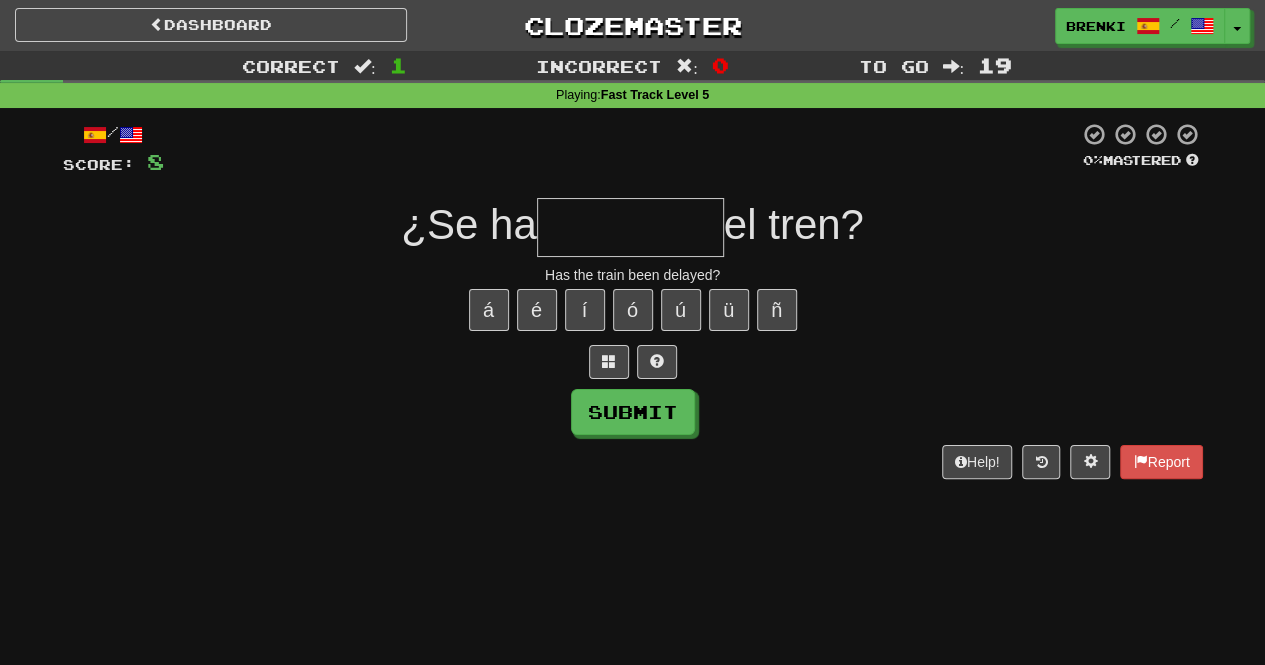 type on "*" 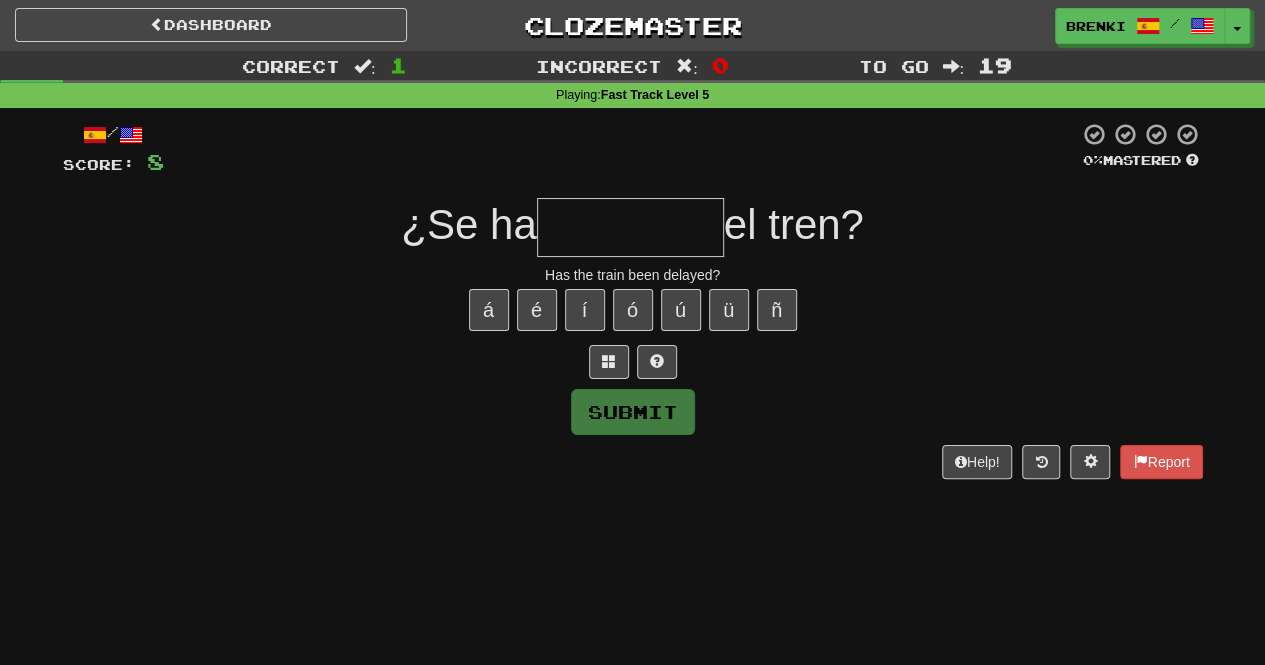 type on "*" 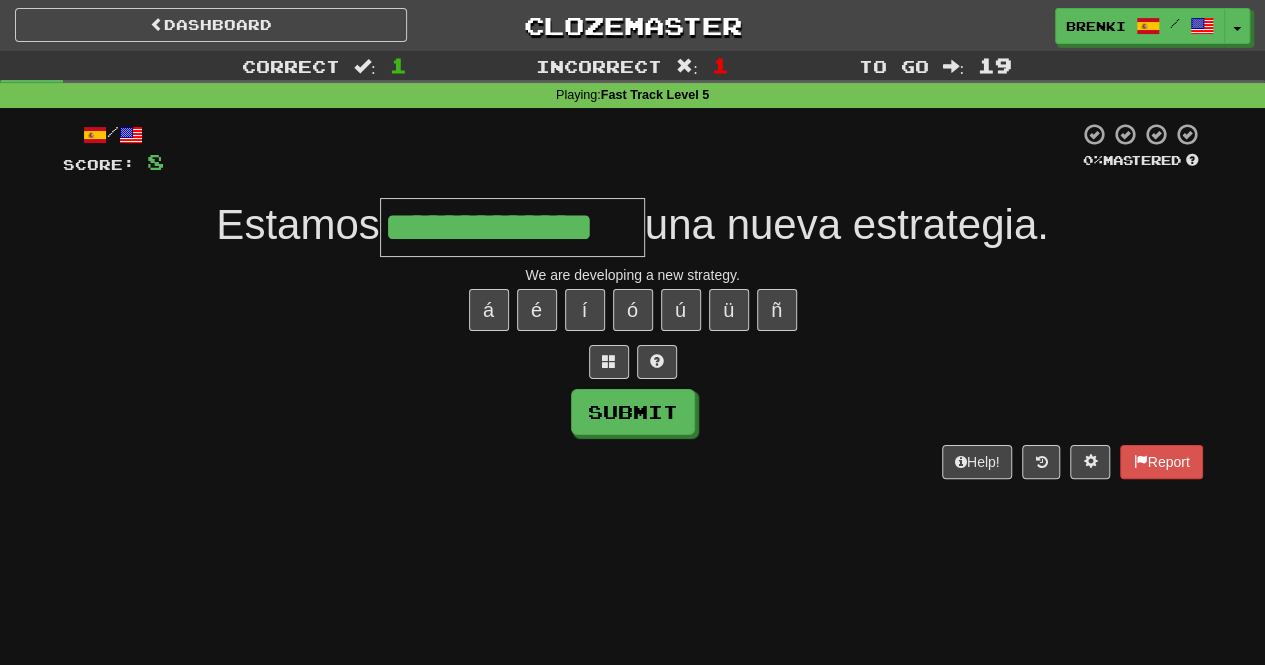 type on "**********" 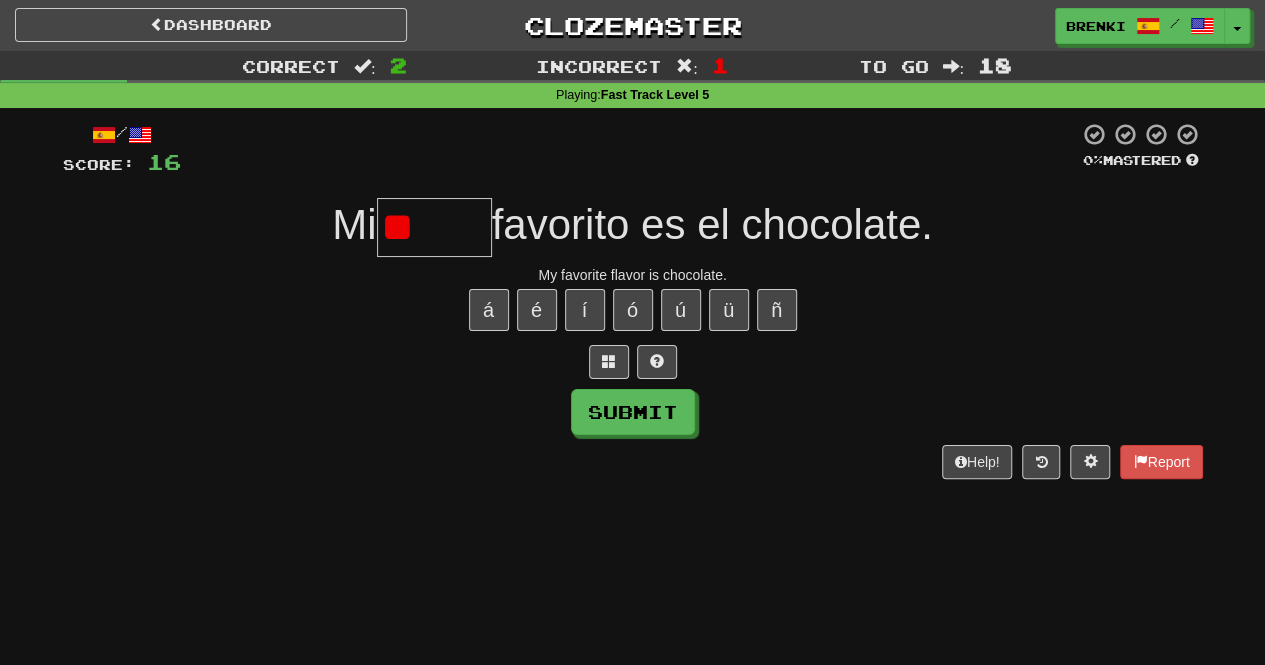 type on "*" 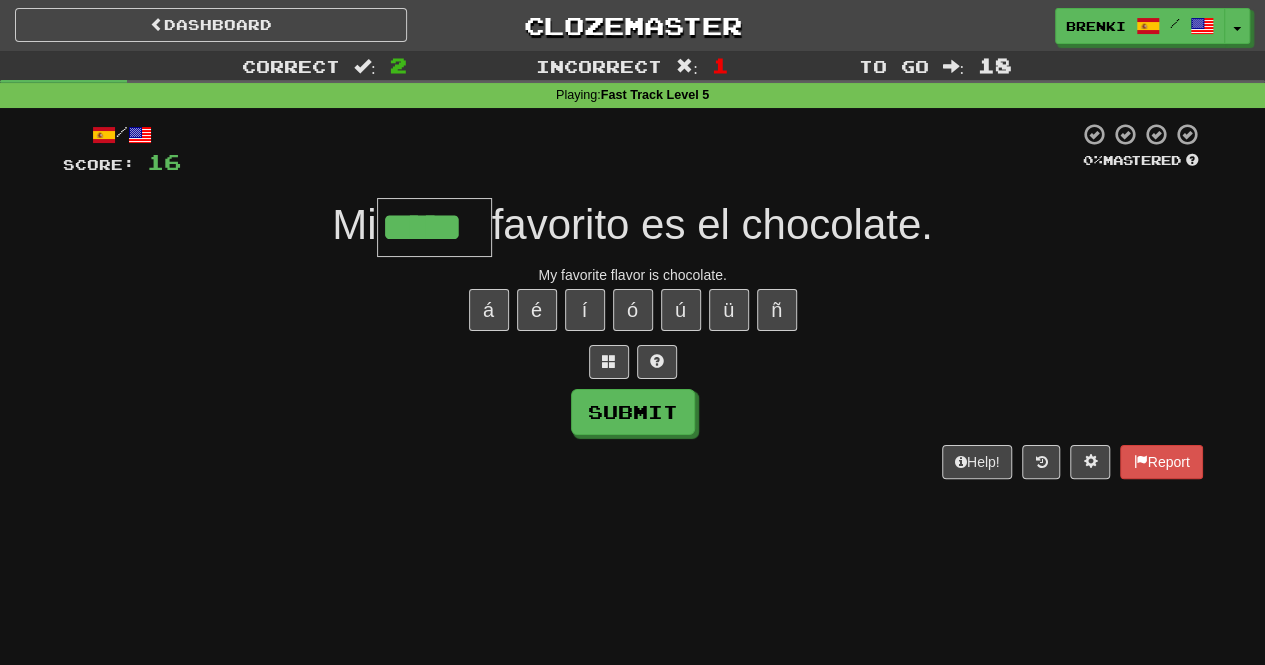 type on "*****" 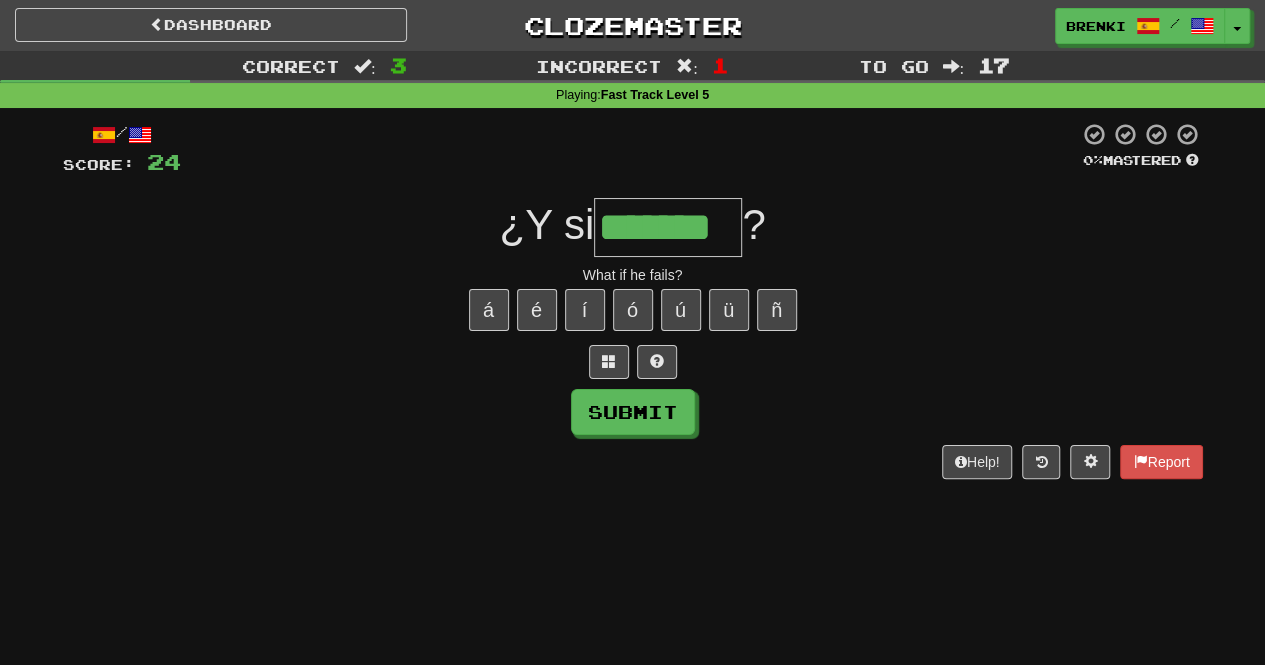 type on "*******" 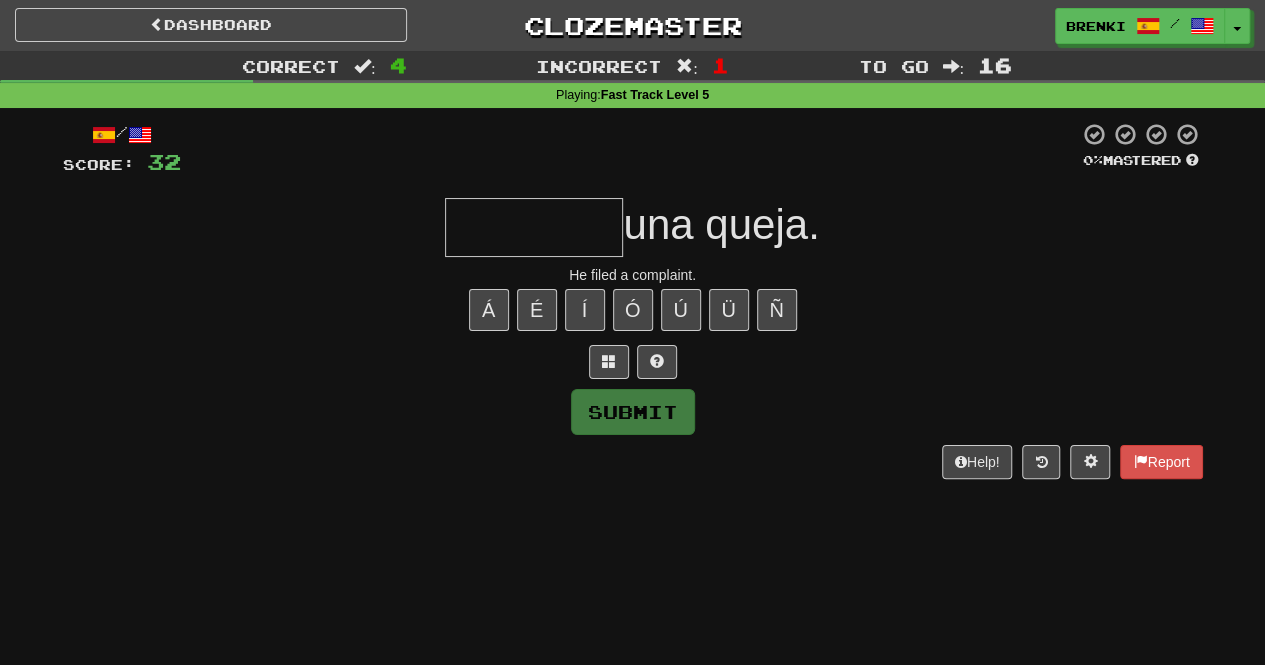type on "*" 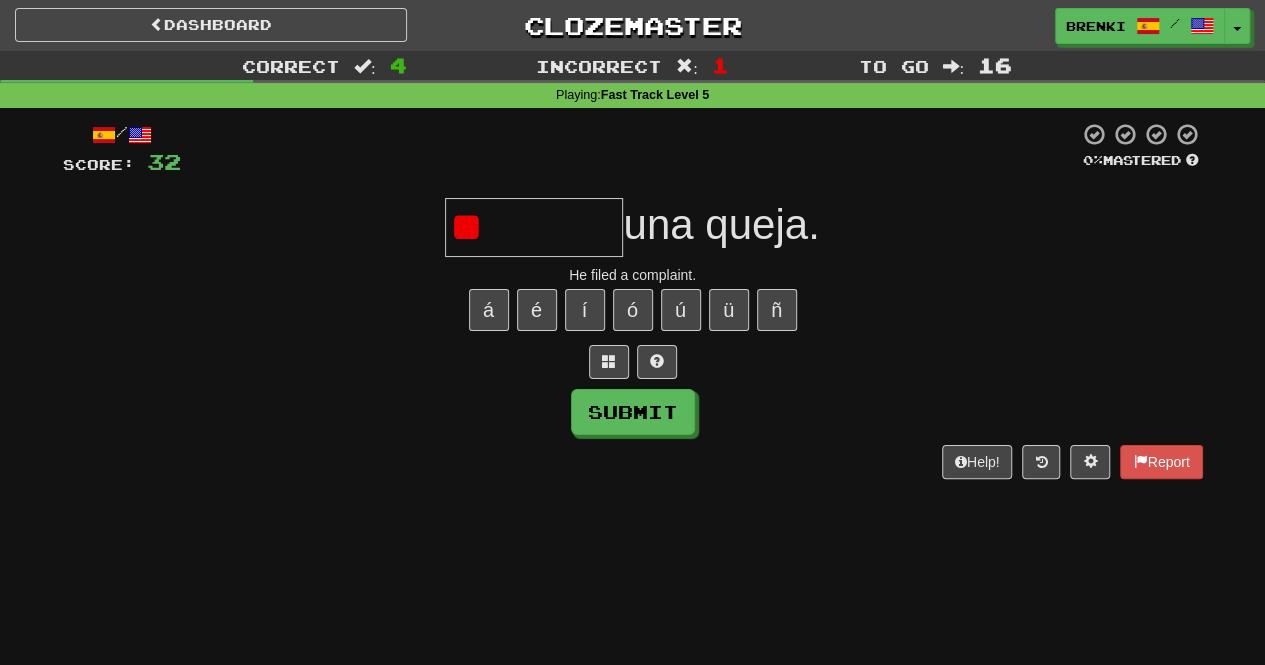 type on "*" 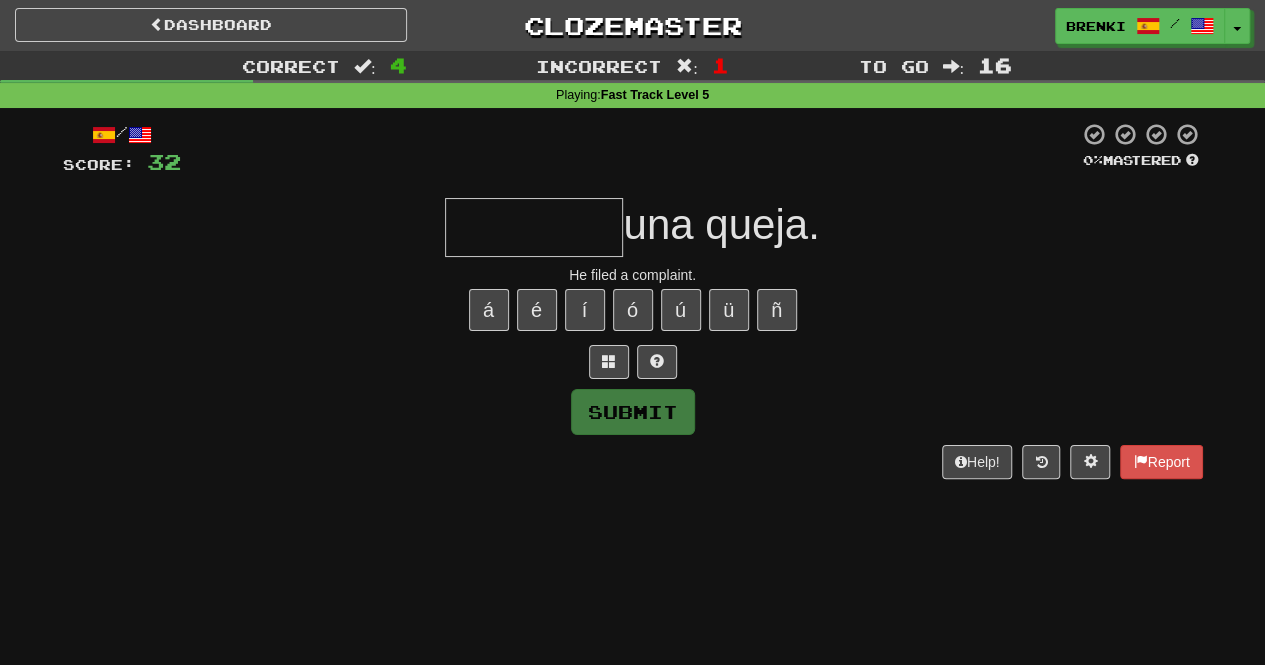 type on "********" 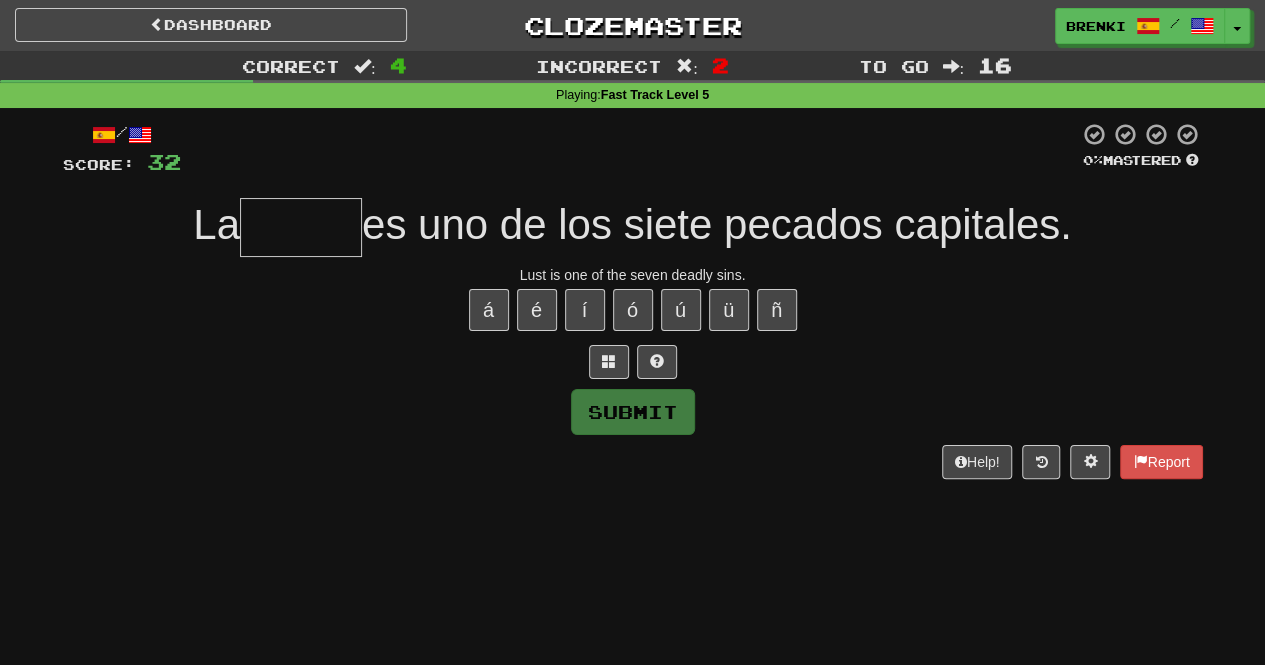 type on "*******" 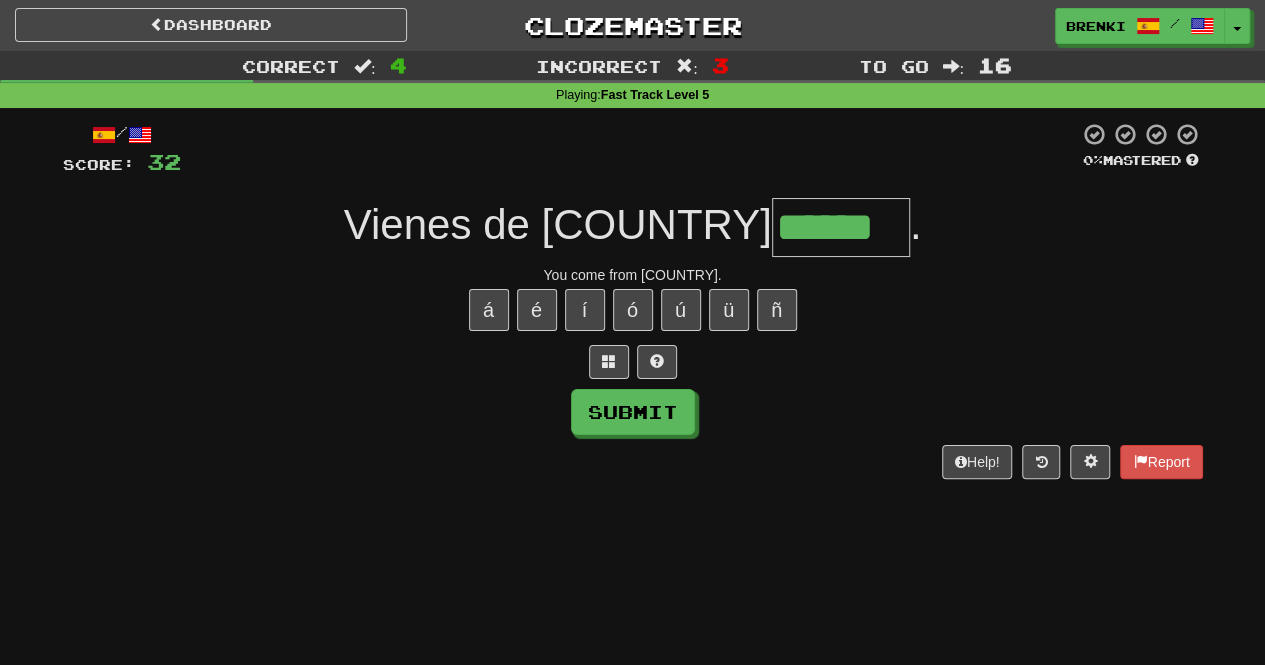 type on "******" 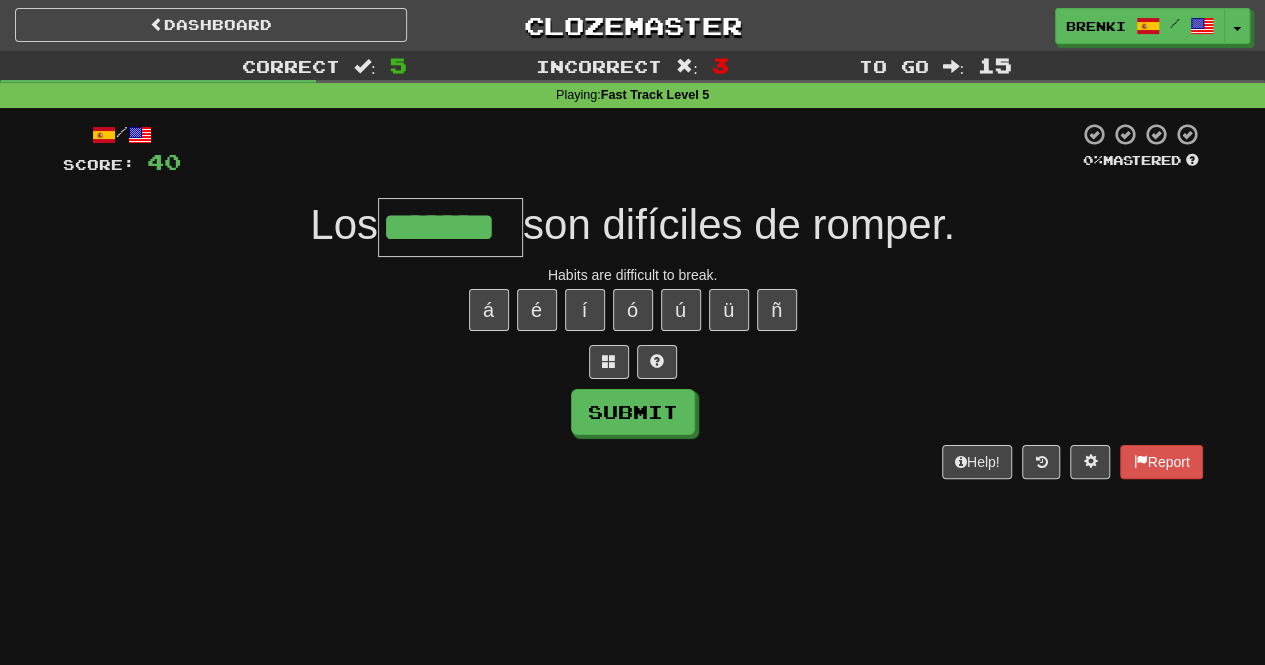 type on "*******" 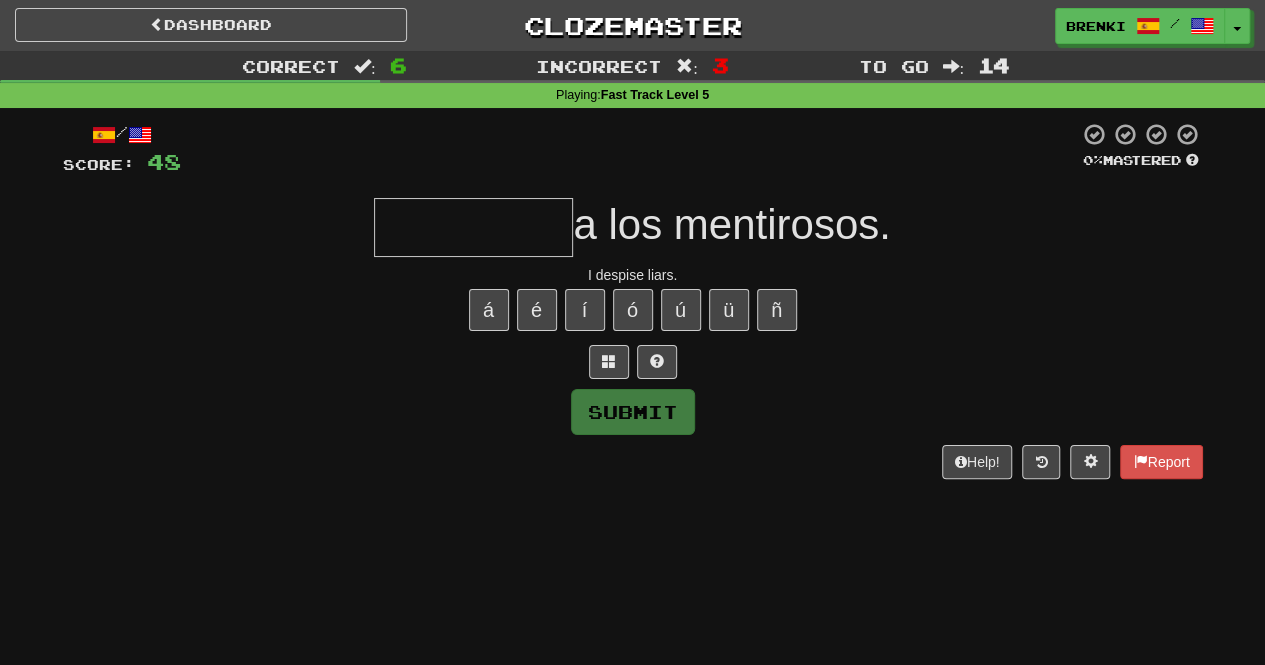type on "*" 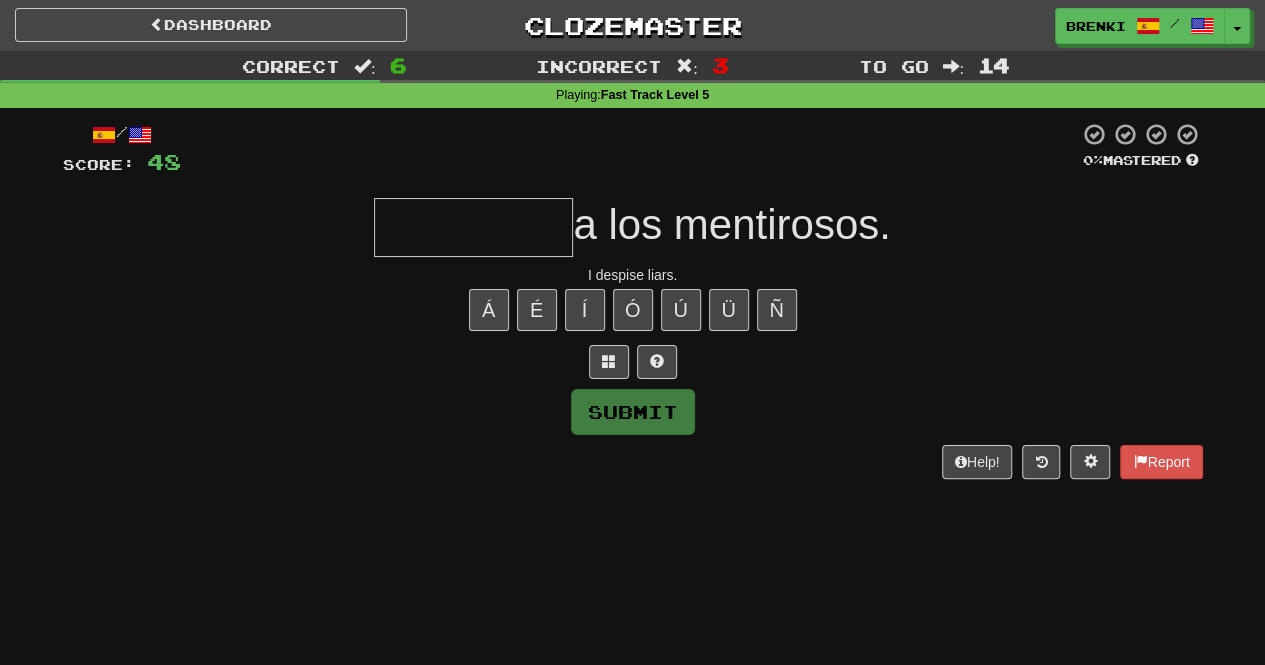 type on "*" 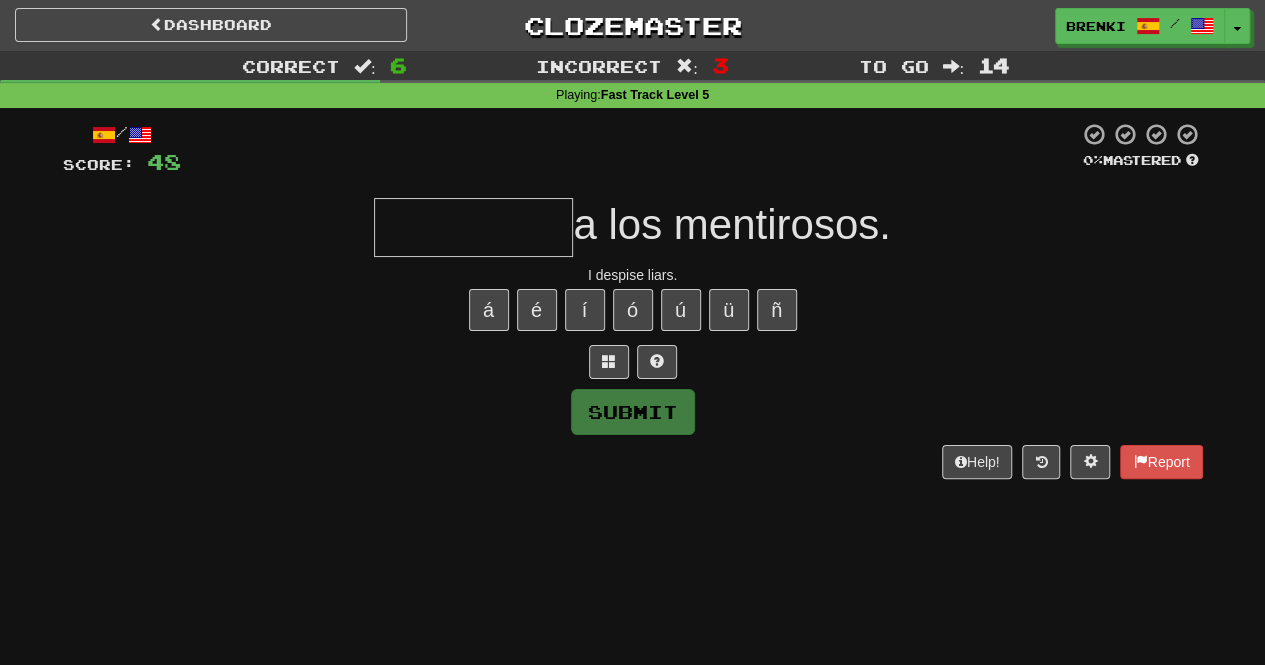 type on "*********" 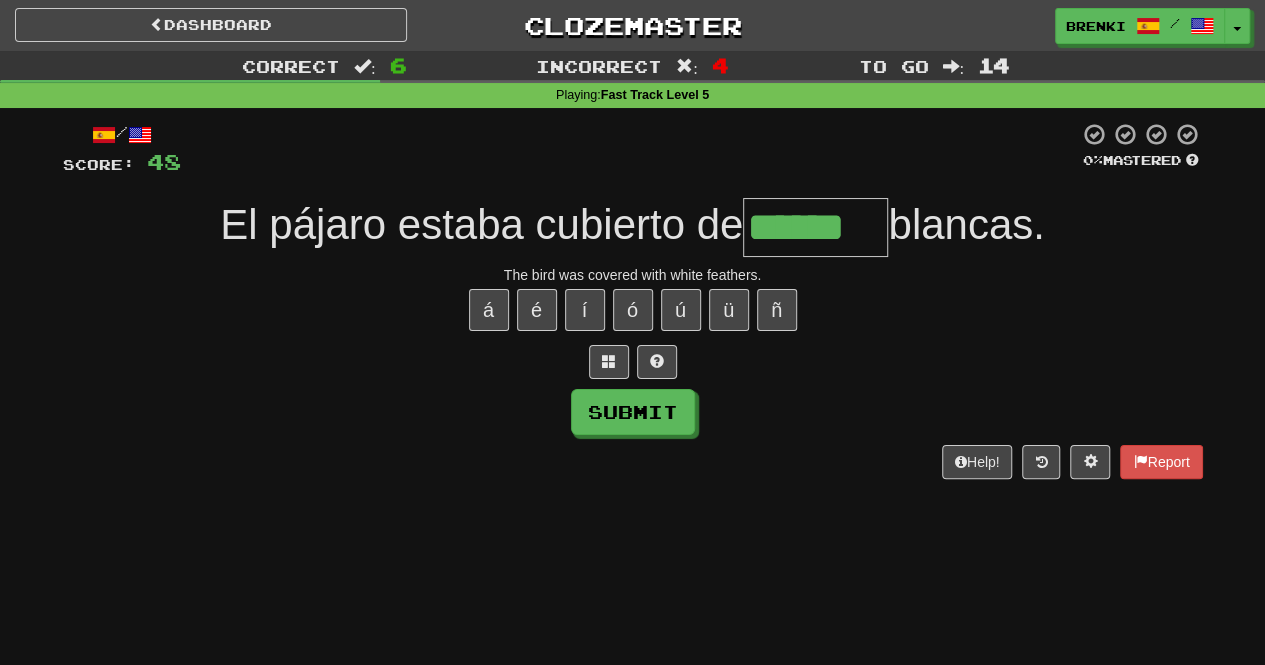 type on "******" 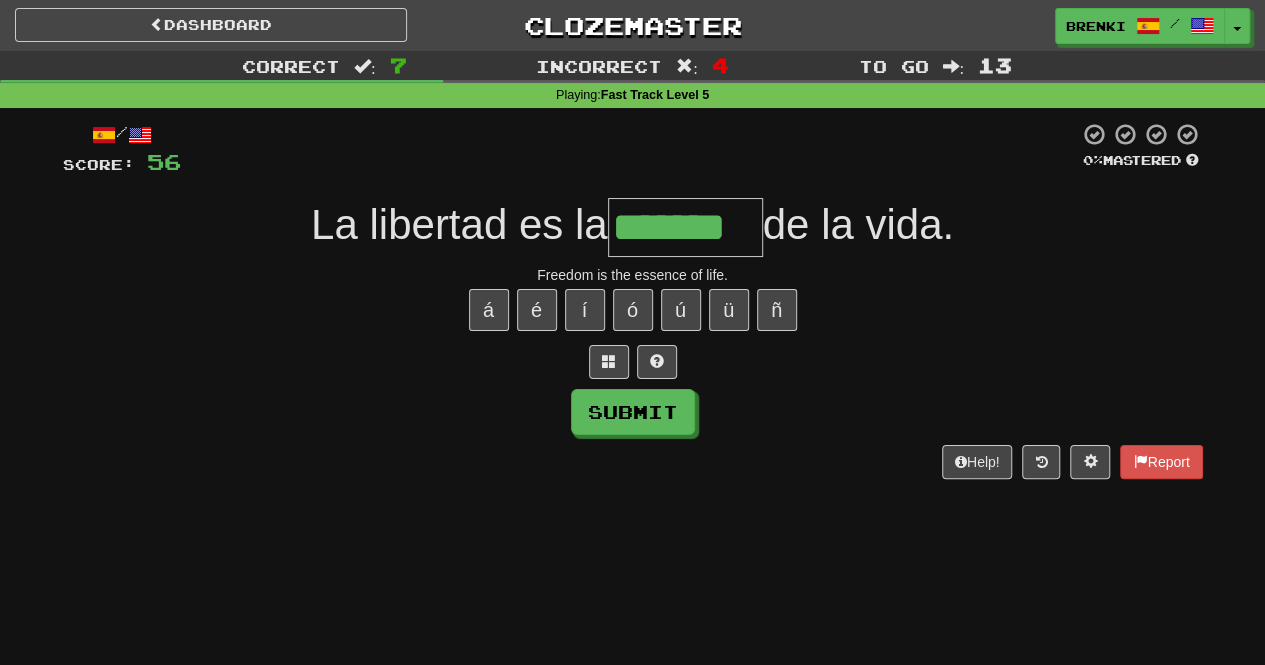 type on "*******" 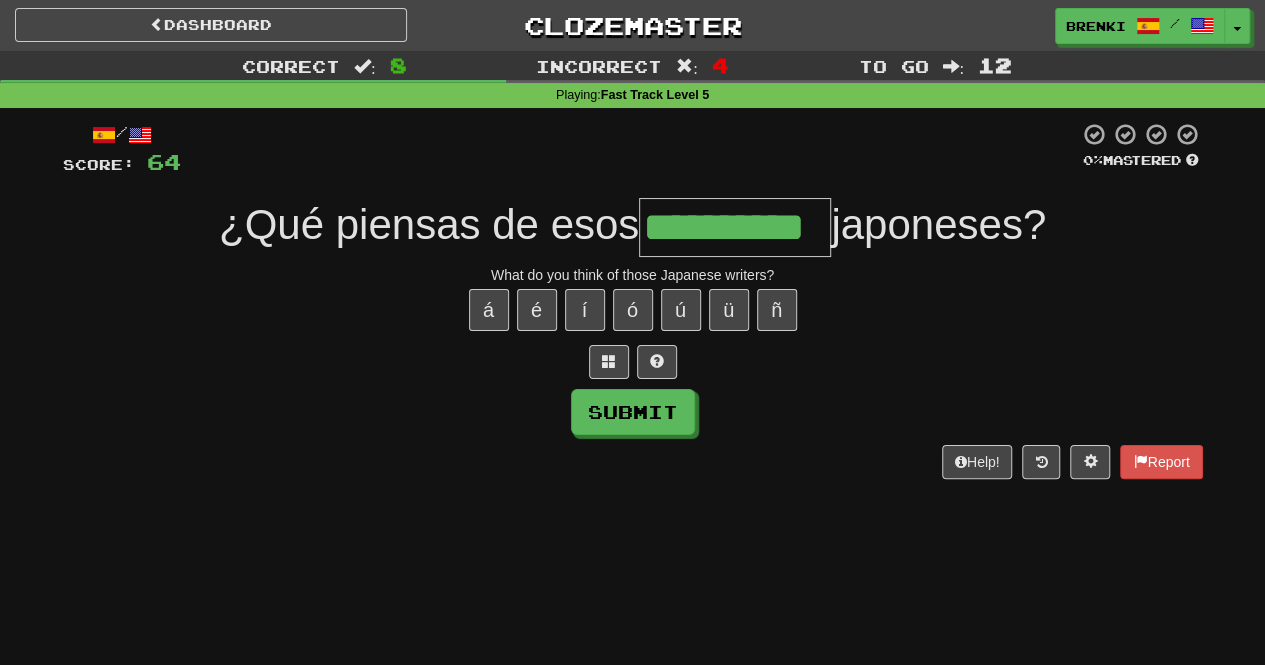type on "**********" 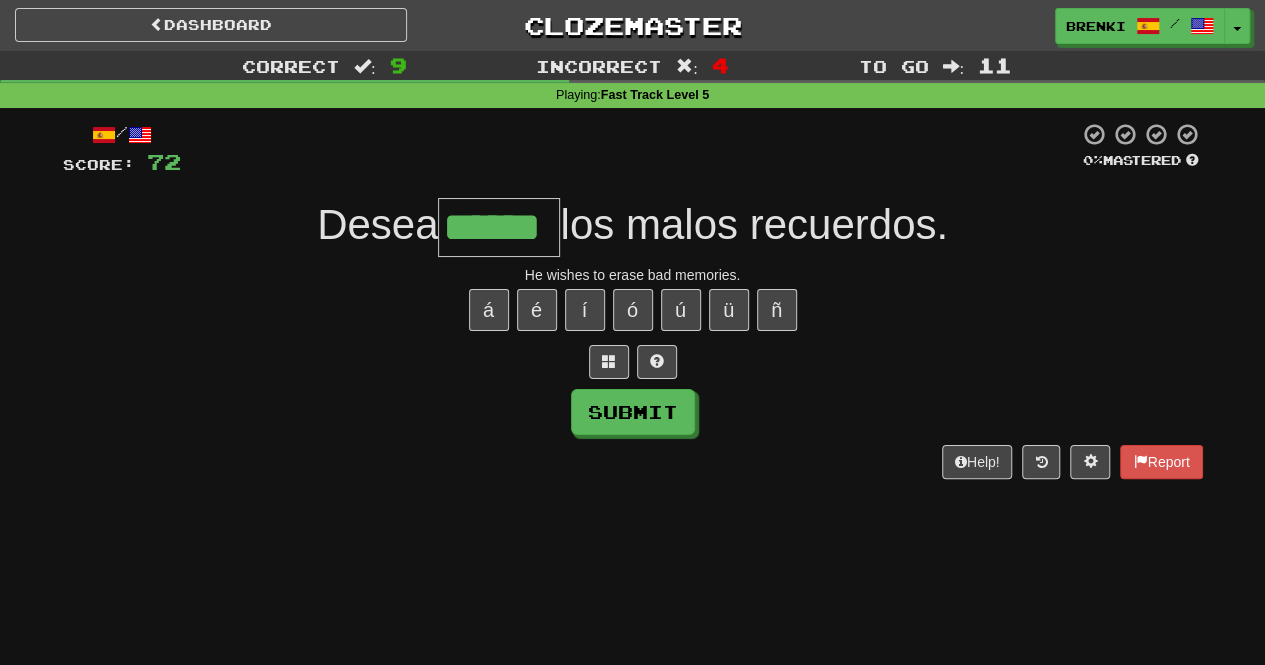 type on "******" 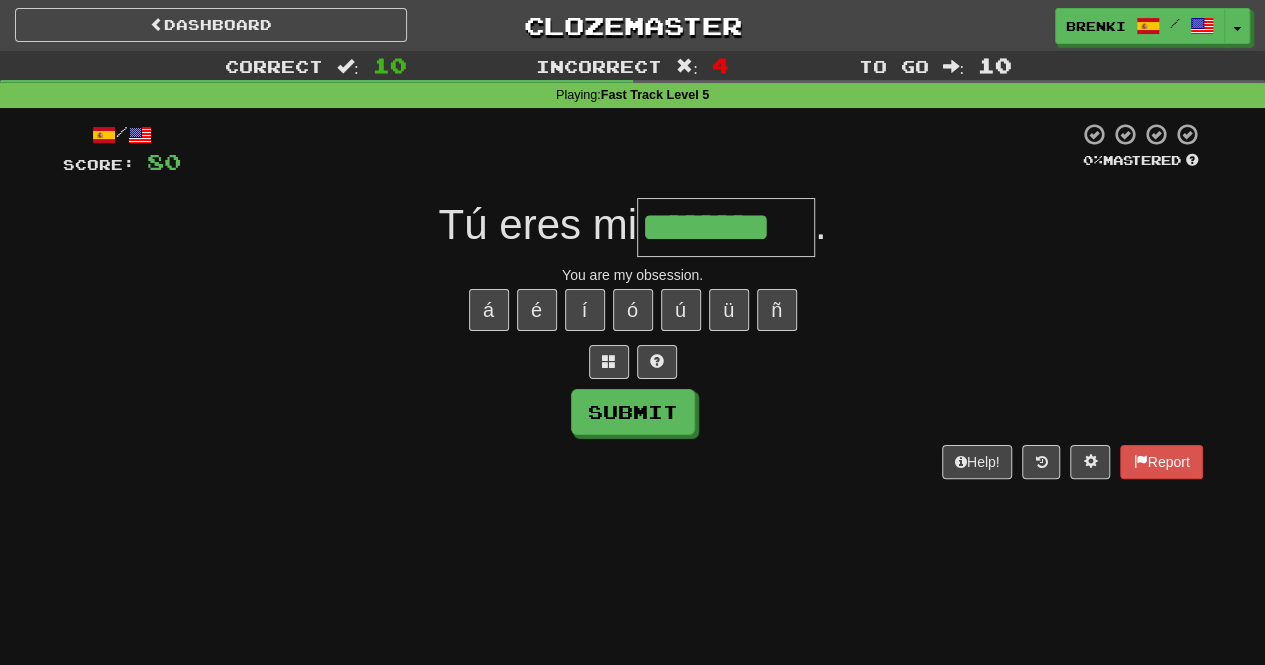 type on "********" 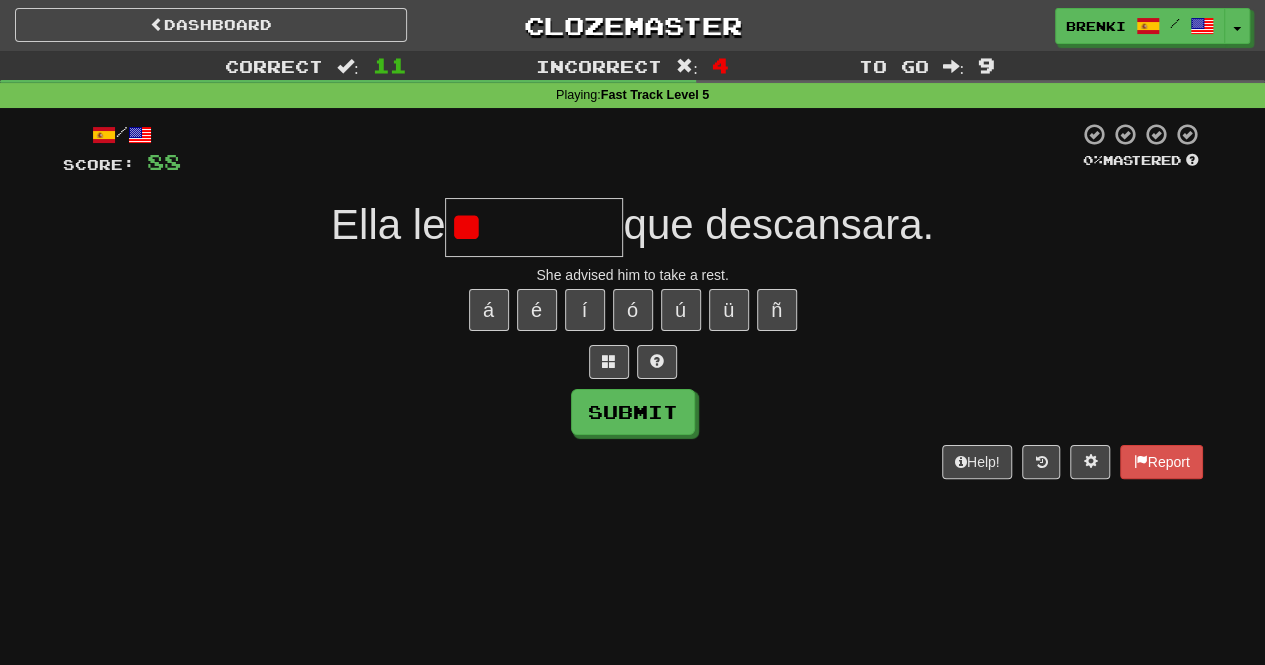 type on "*" 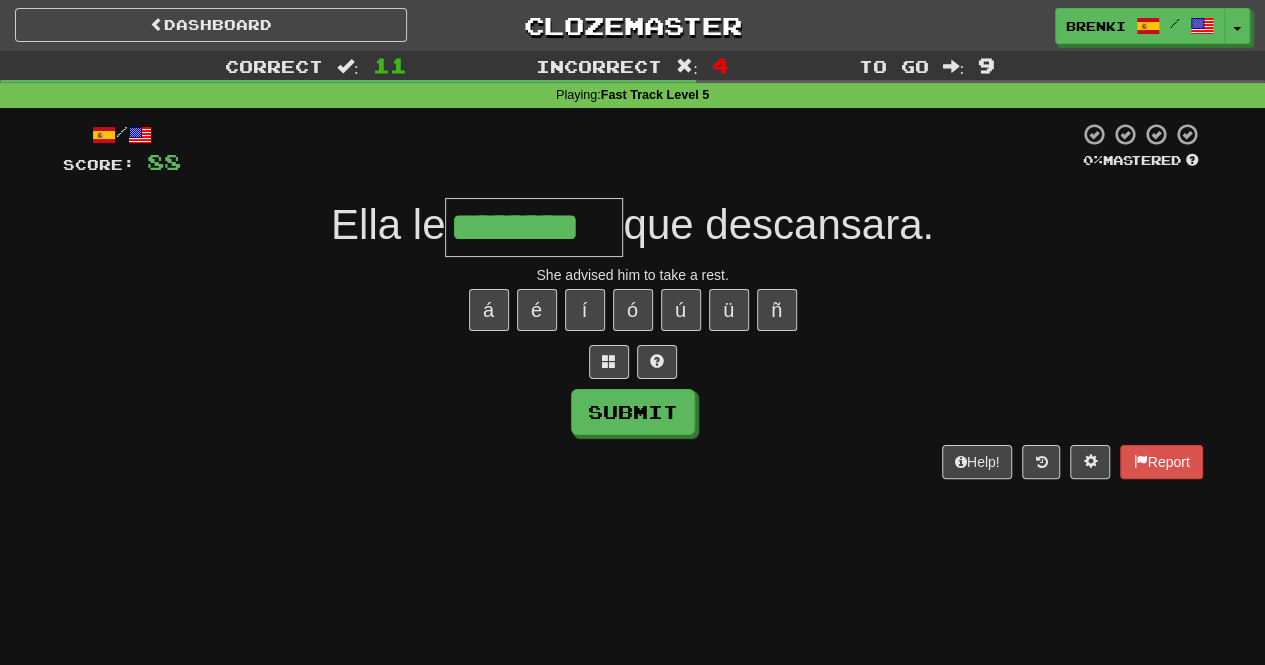 type on "********" 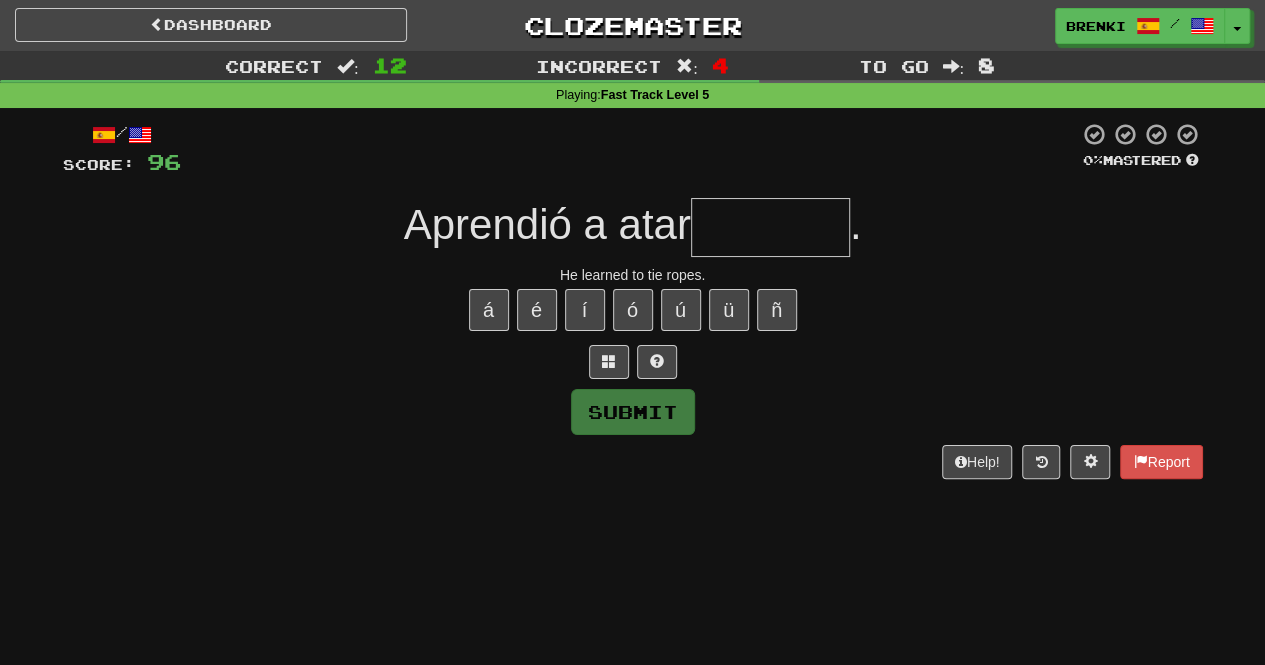 type on "*" 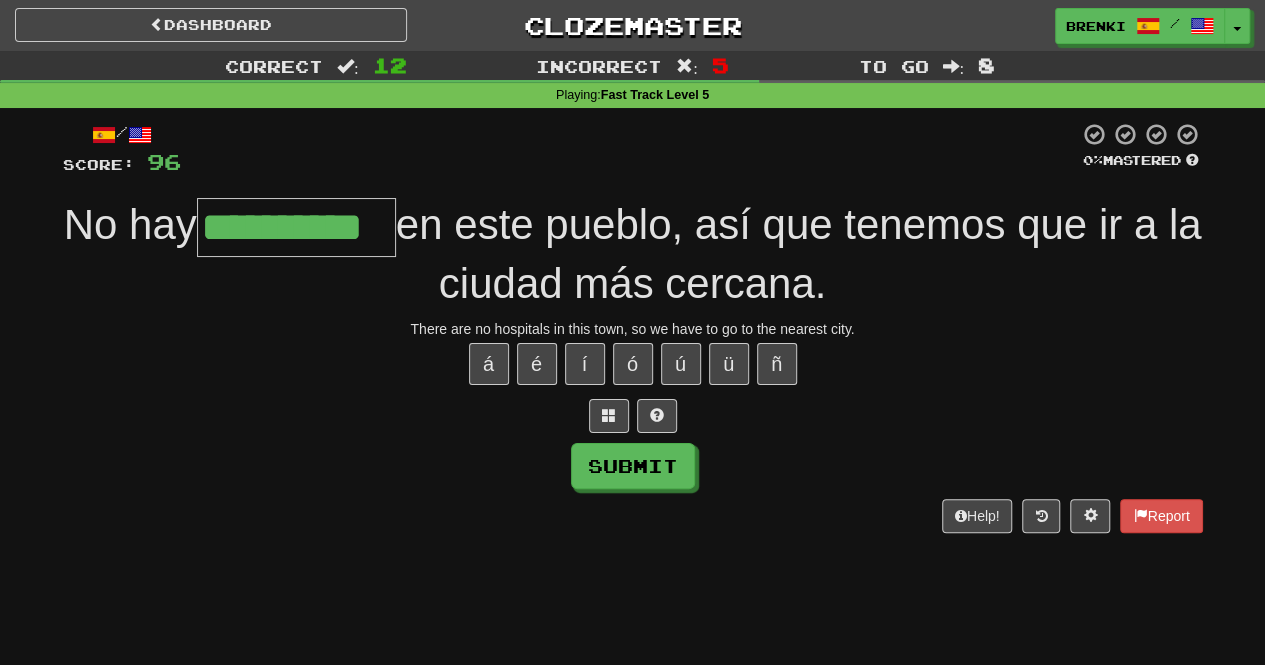 type on "**********" 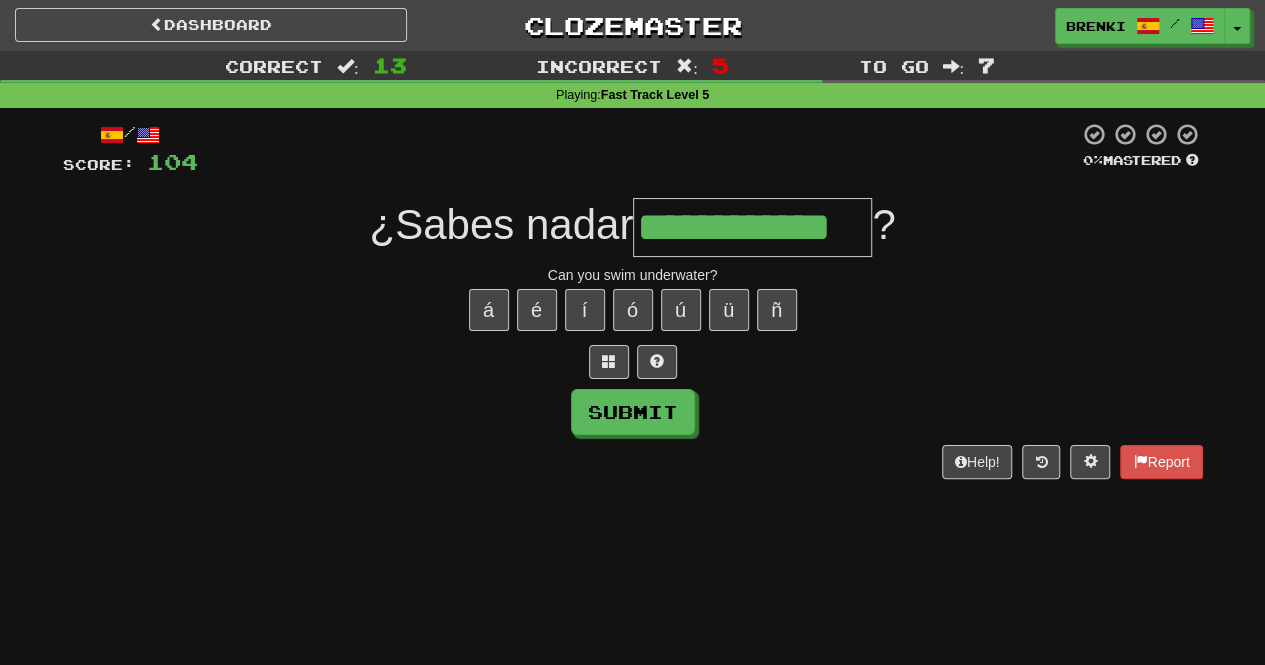 type on "**********" 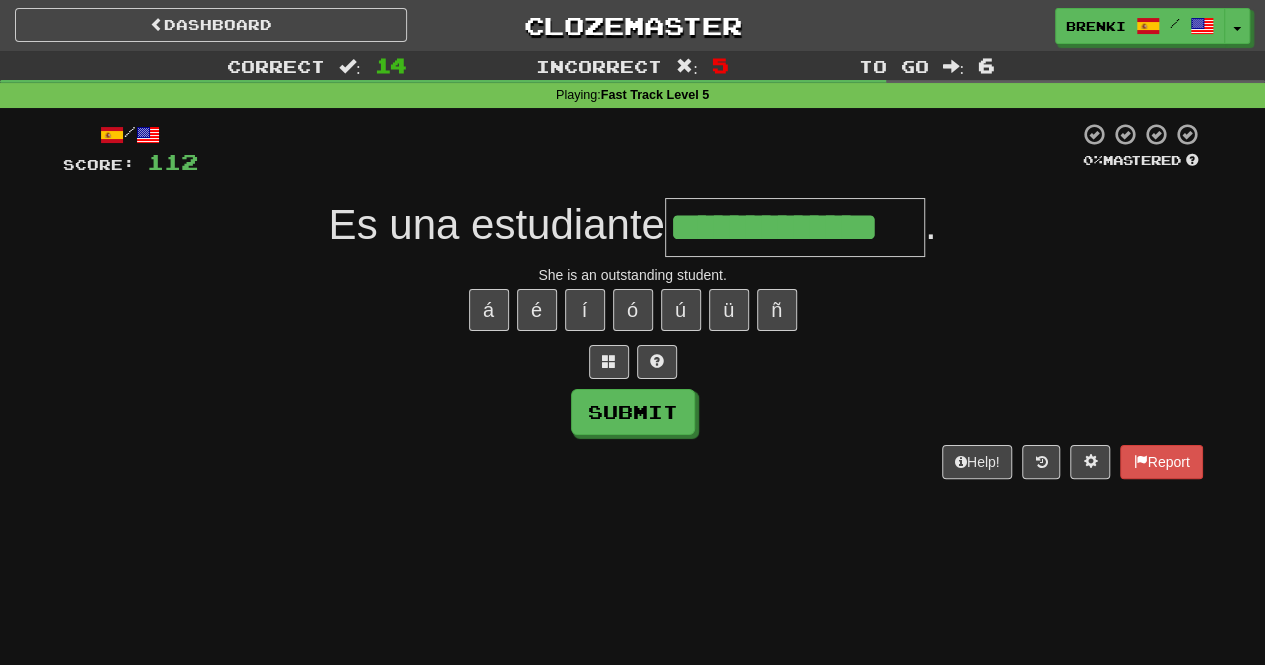 type on "**********" 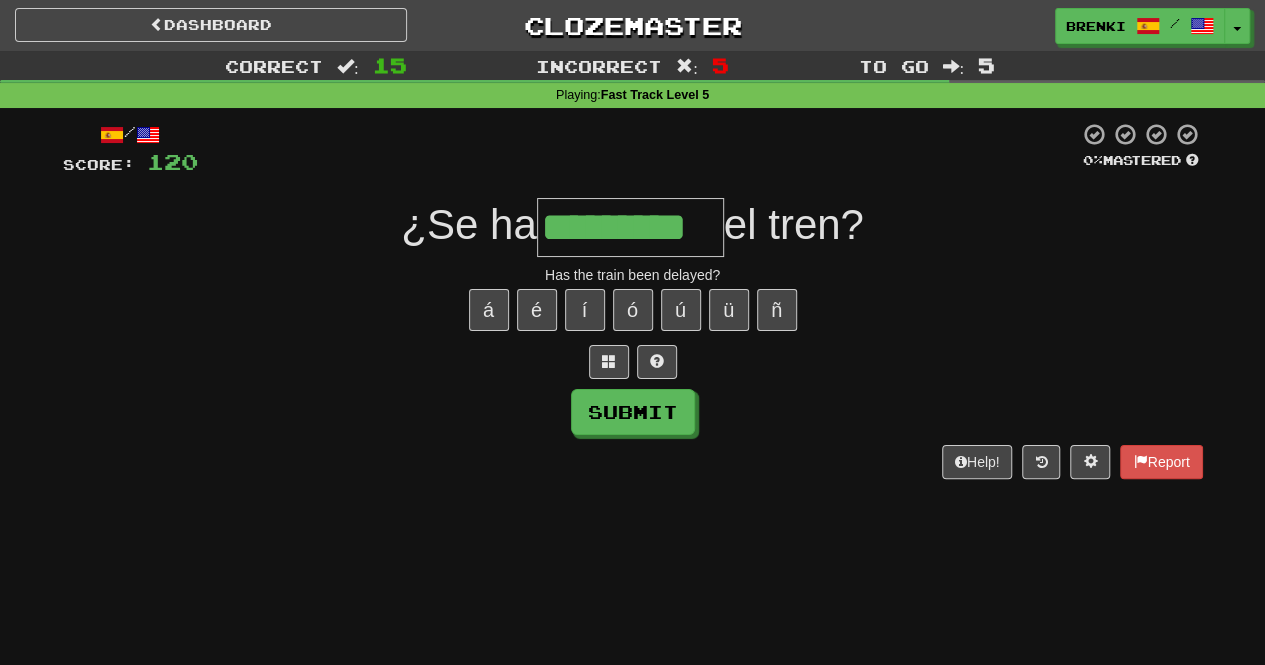 type on "*********" 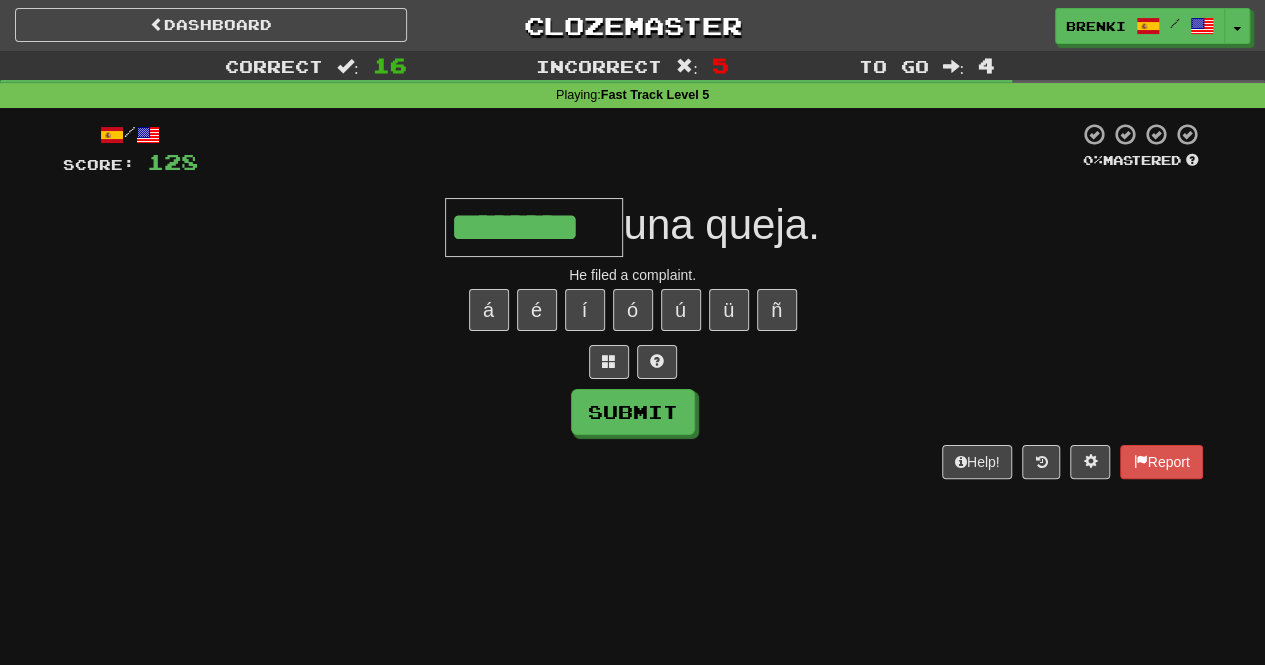 type on "********" 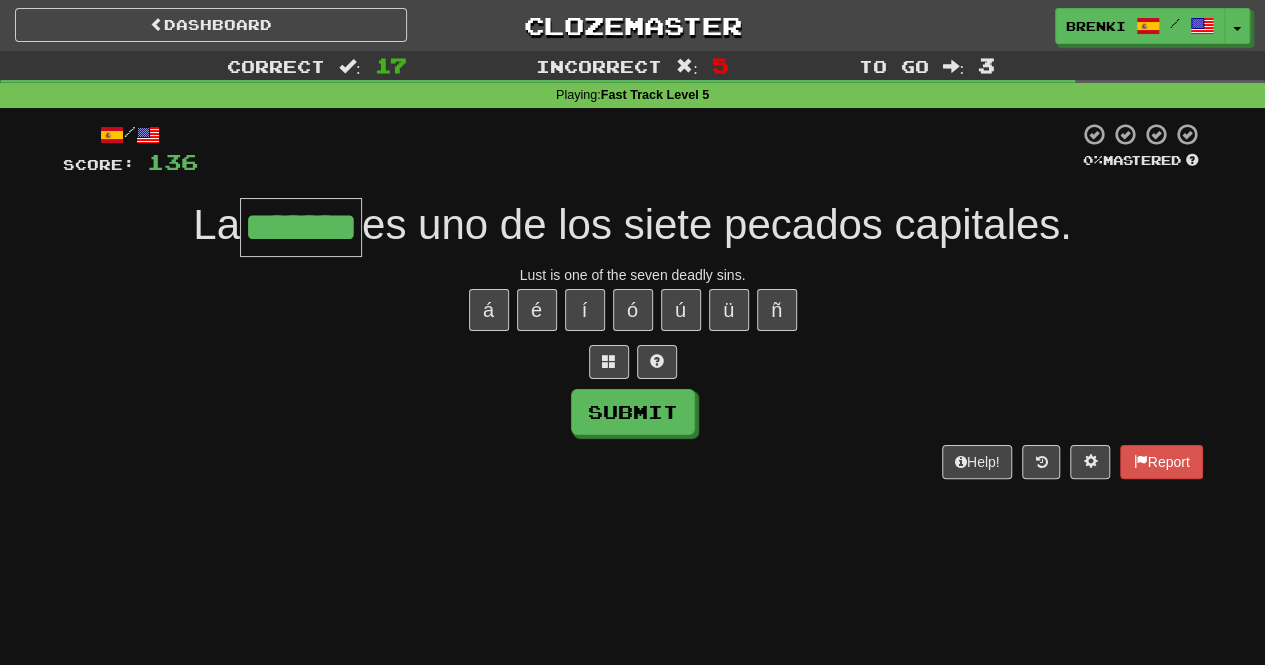 type on "*******" 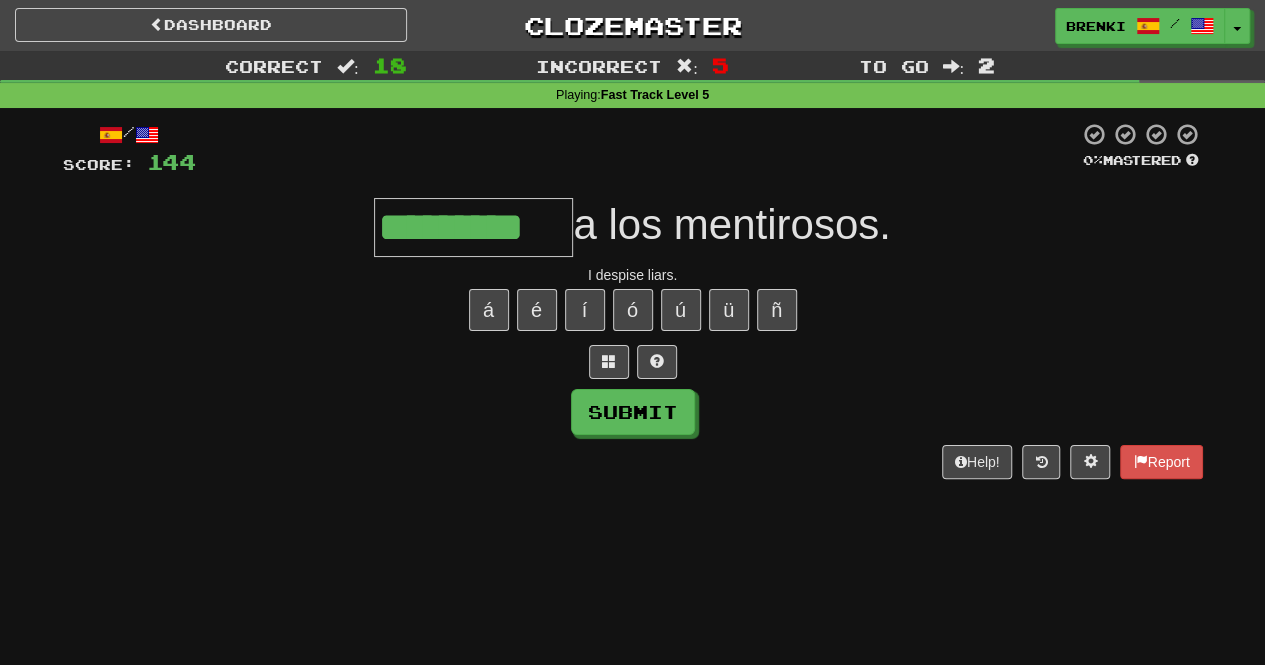 type on "*********" 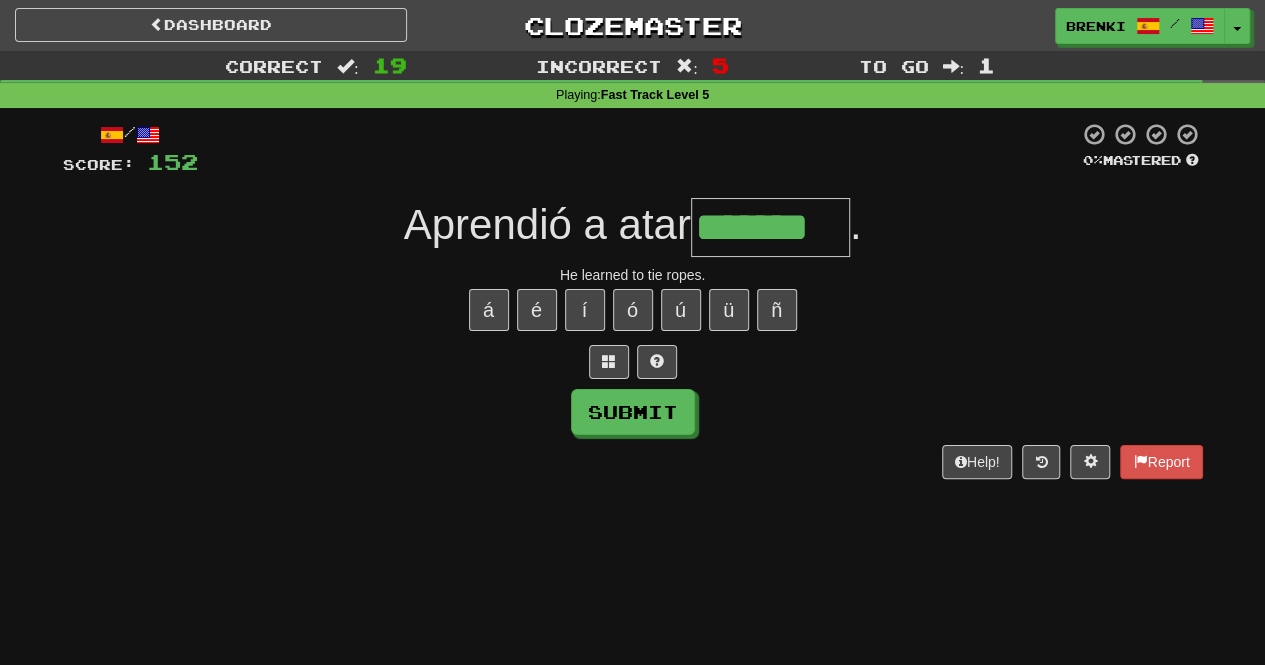 type on "*******" 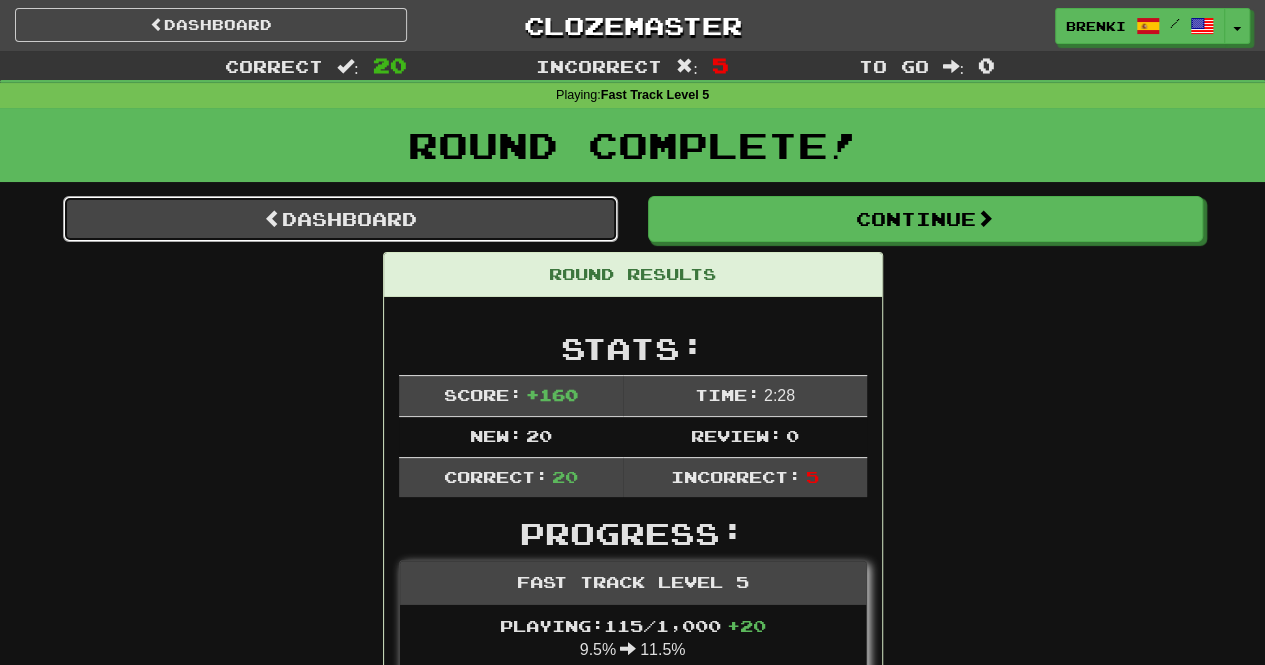 click on "Dashboard" at bounding box center [340, 219] 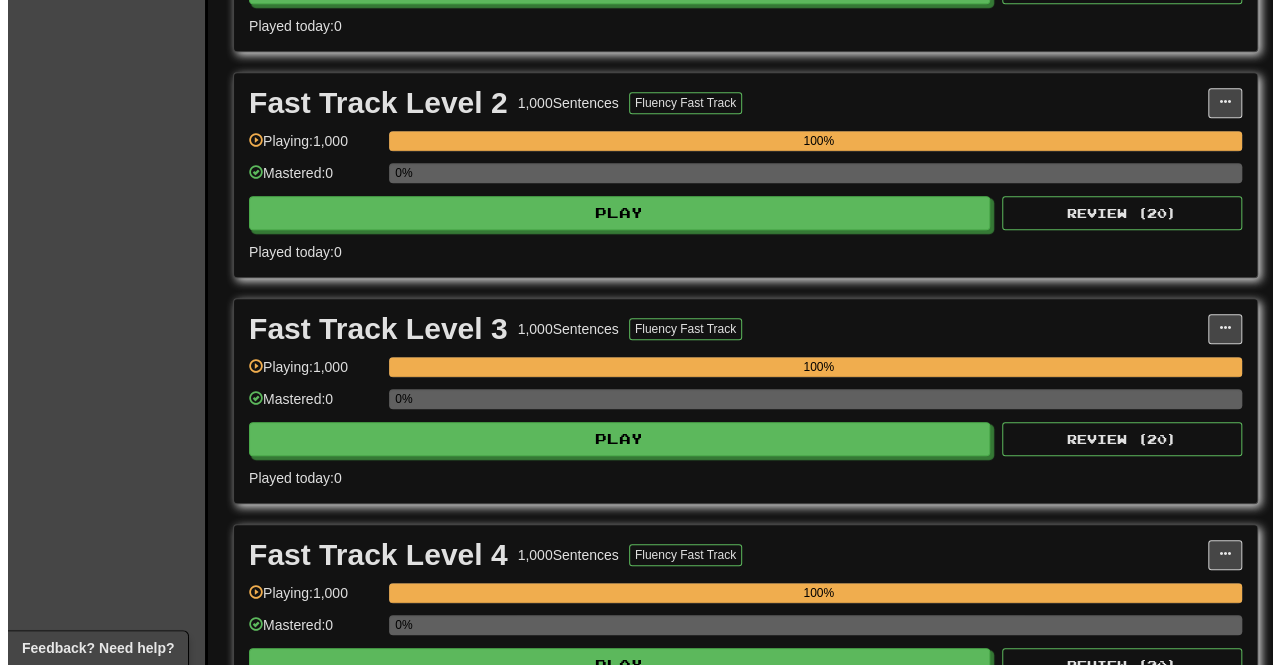 scroll, scrollTop: 1323, scrollLeft: 0, axis: vertical 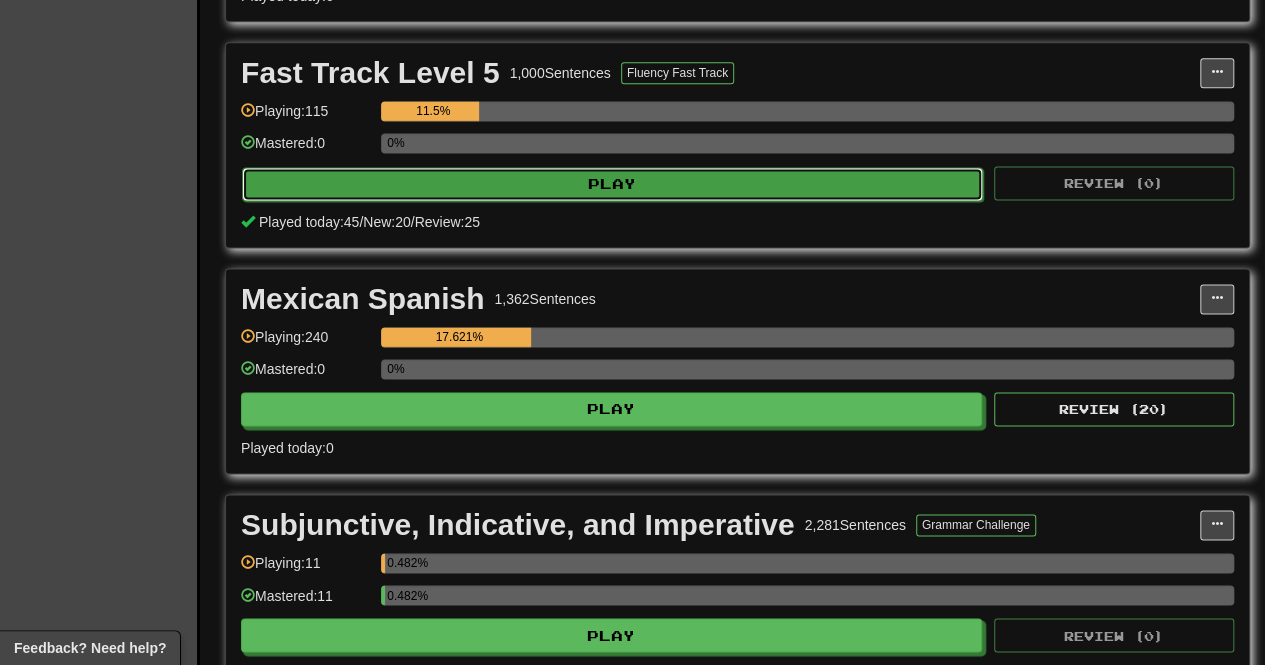click on "Play" at bounding box center (612, 184) 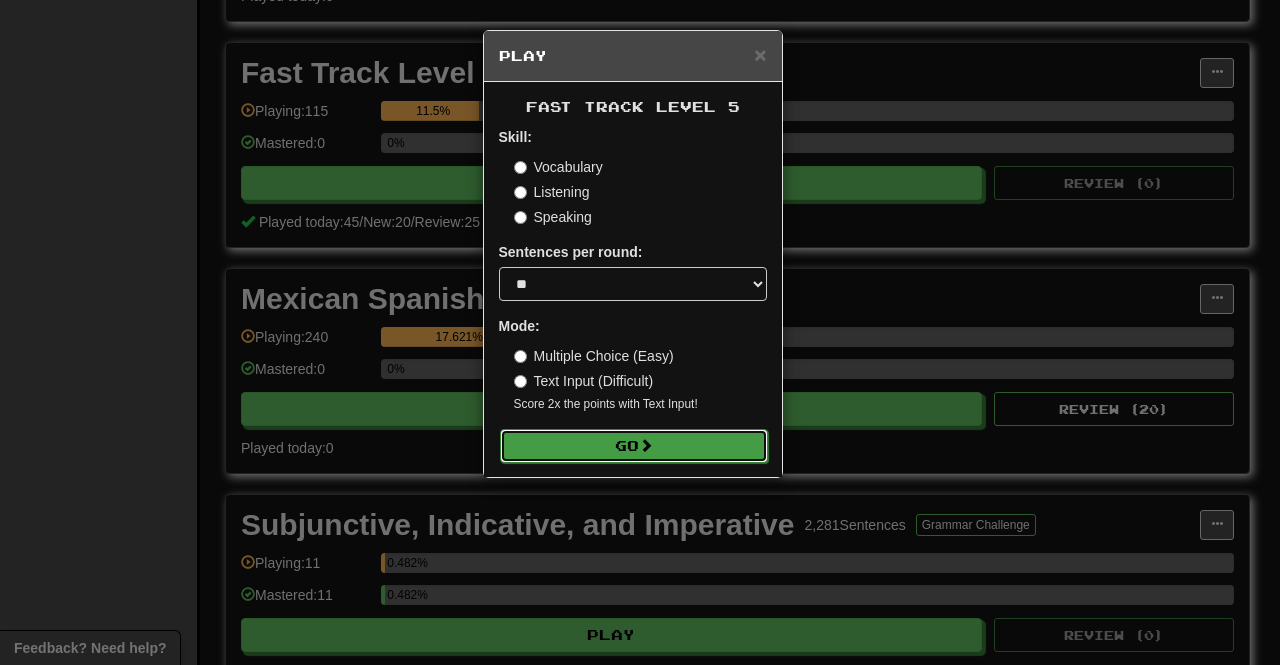 click on "Go" at bounding box center (634, 446) 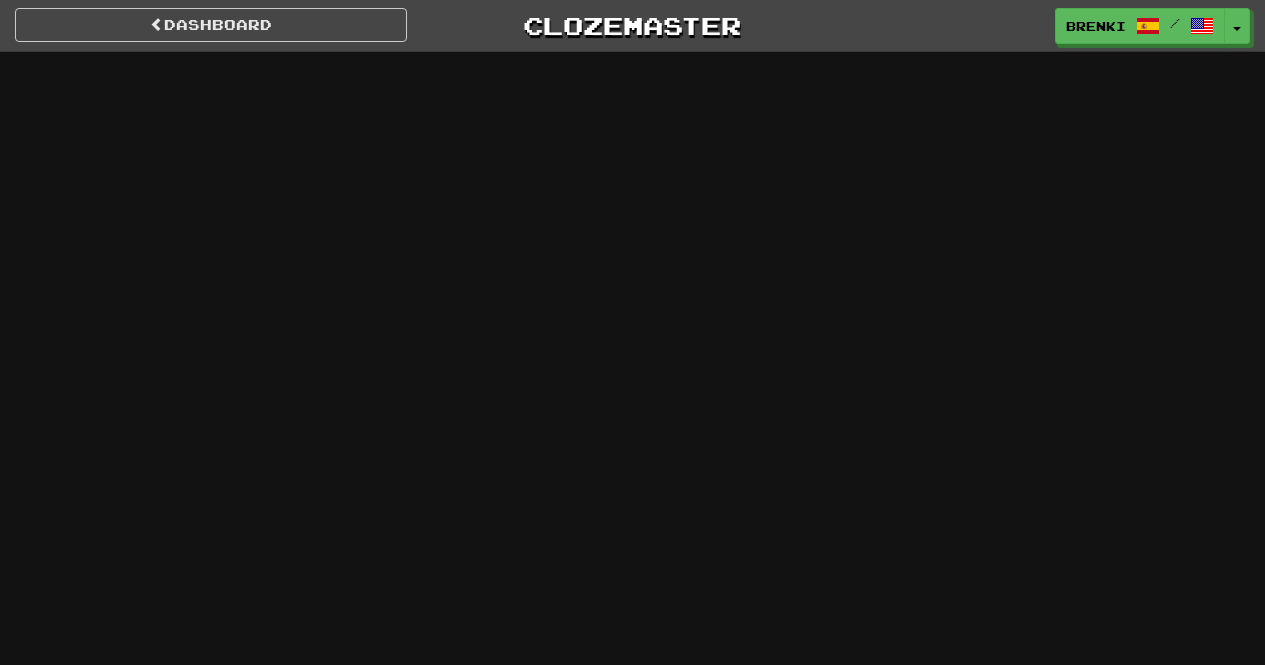 scroll, scrollTop: 0, scrollLeft: 0, axis: both 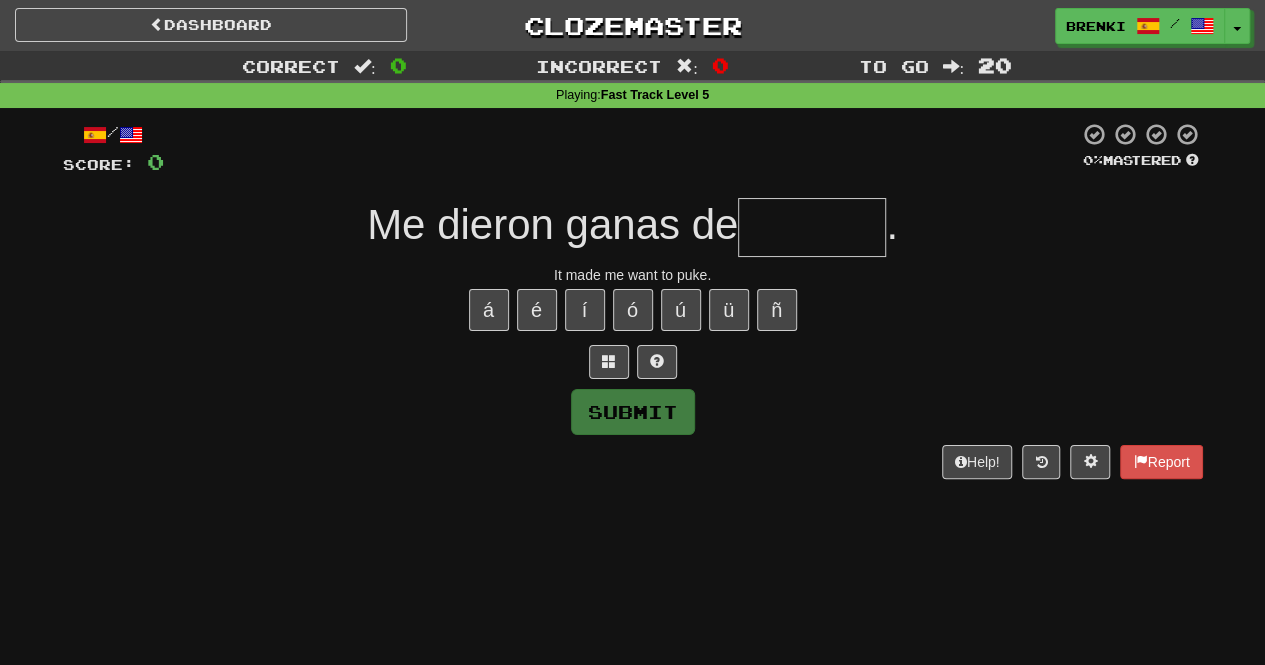 click on "/  Score:   0 0 %  Mastered Me dieron ganas de  . It made me want to puke. á é í ó ú ü ñ Submit  Help!  Report" at bounding box center (633, 300) 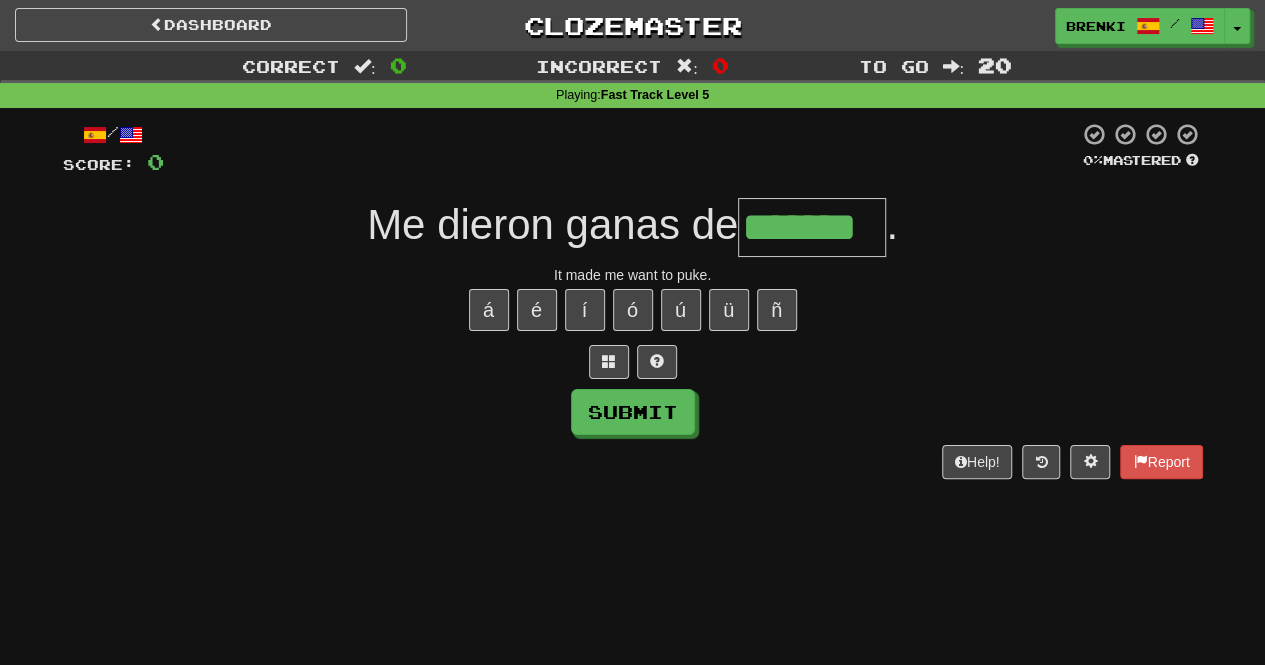 type on "*******" 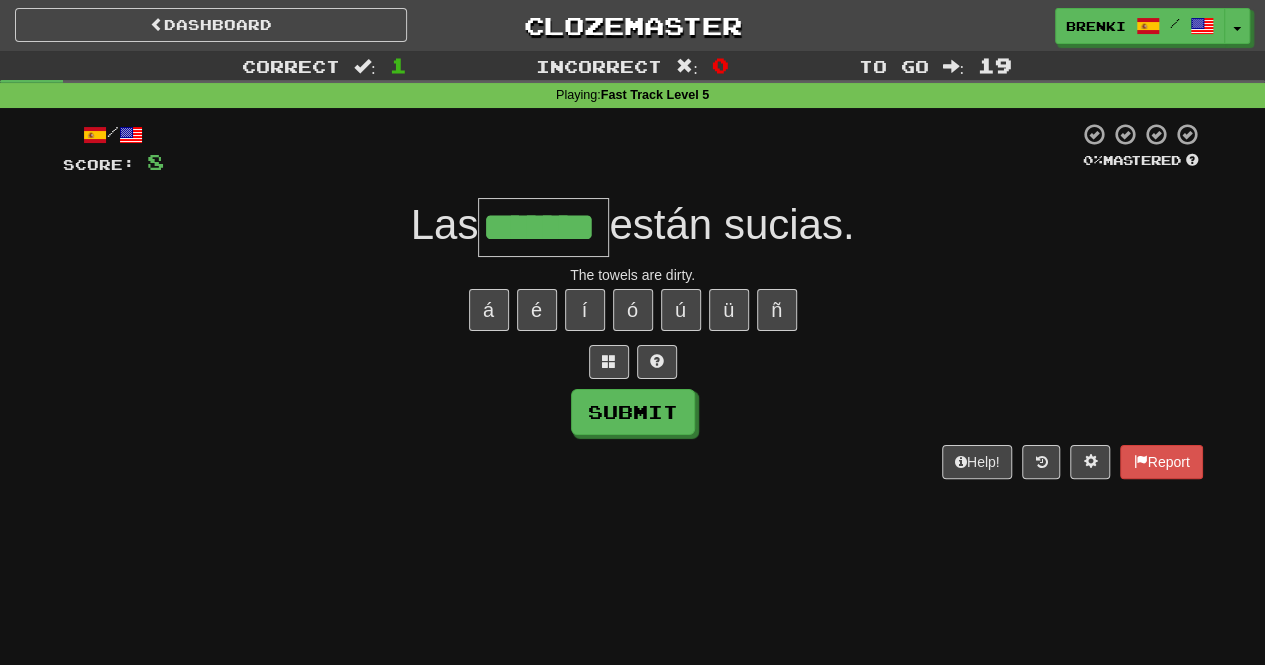 type on "*******" 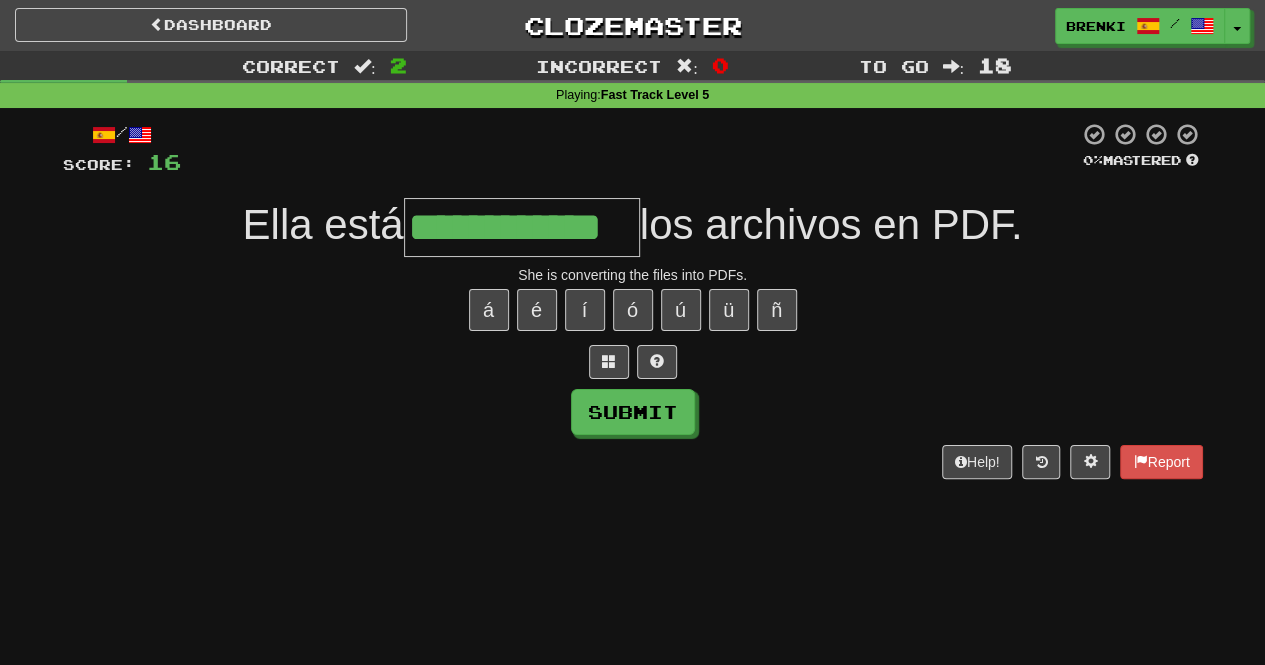 type on "**********" 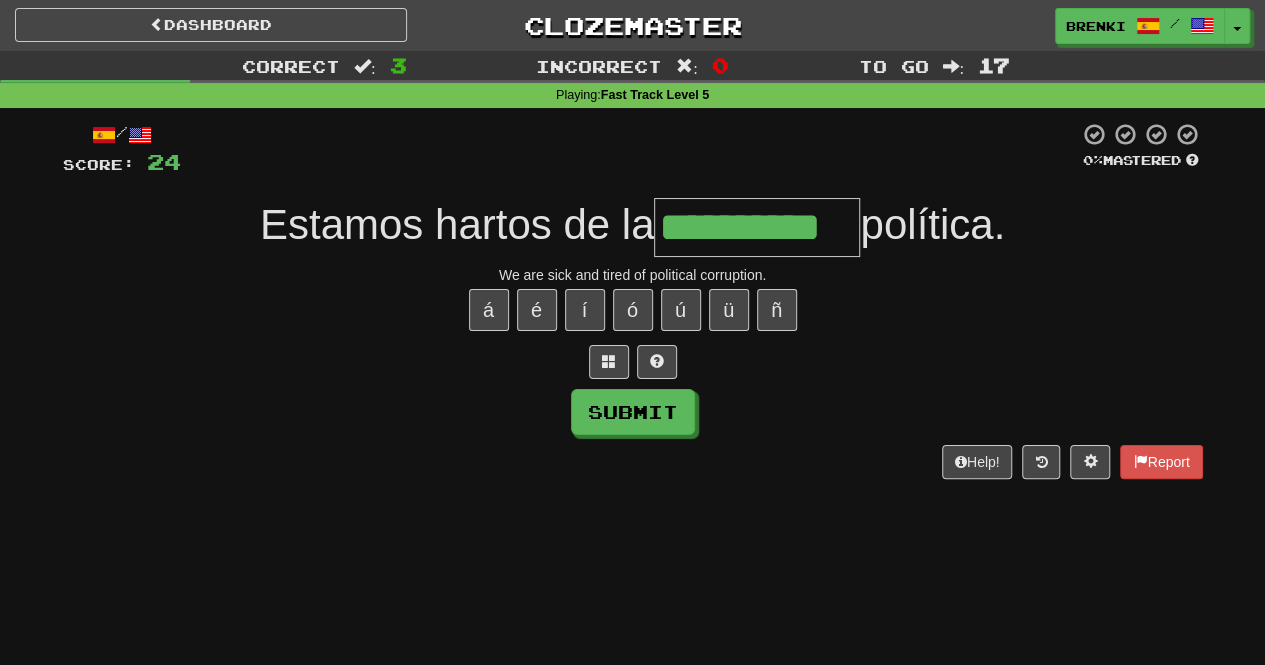 type on "**********" 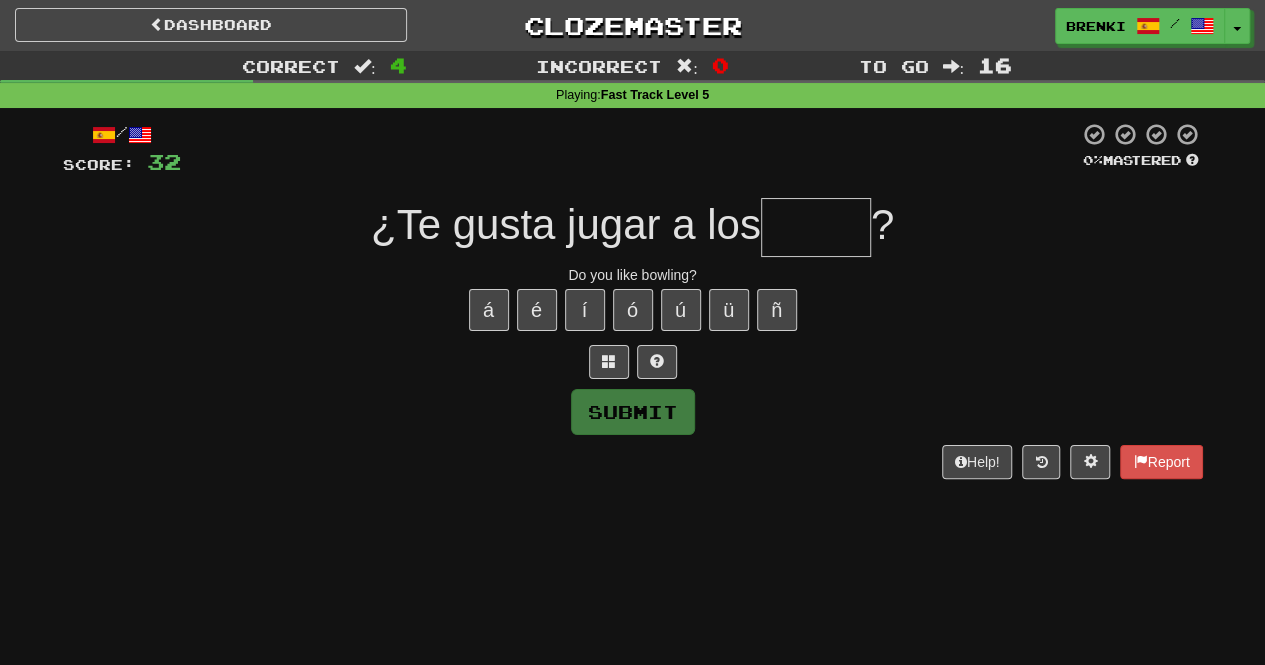 type on "*" 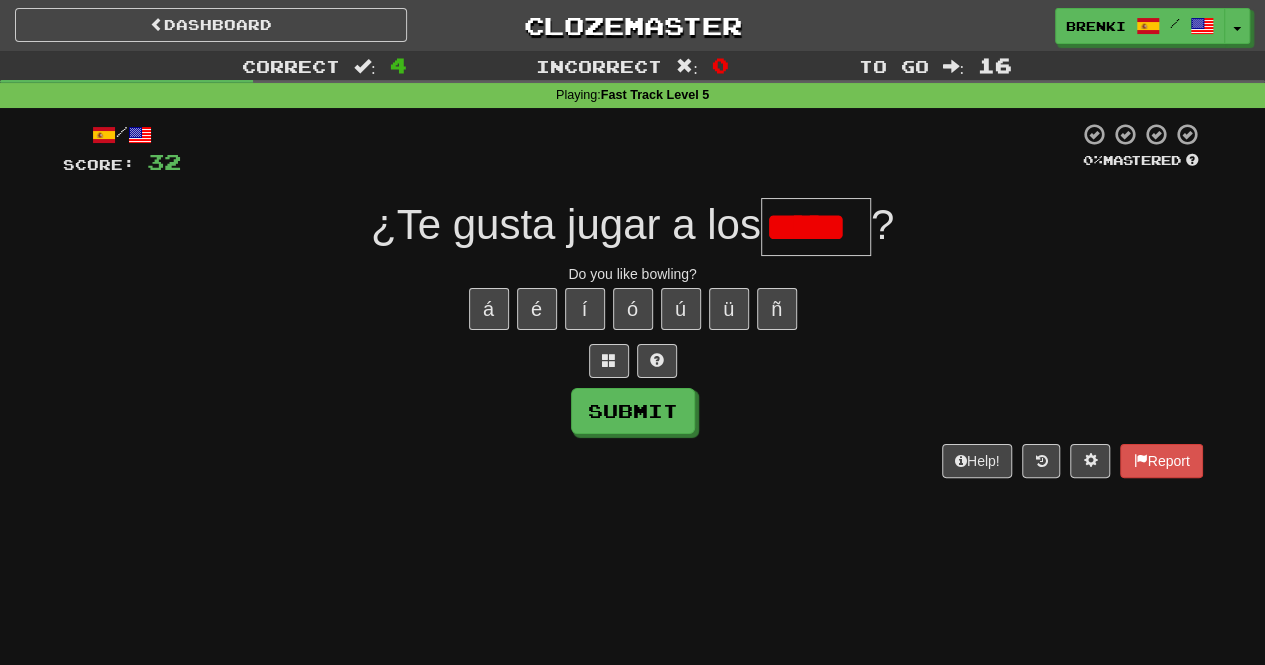 scroll, scrollTop: 0, scrollLeft: 0, axis: both 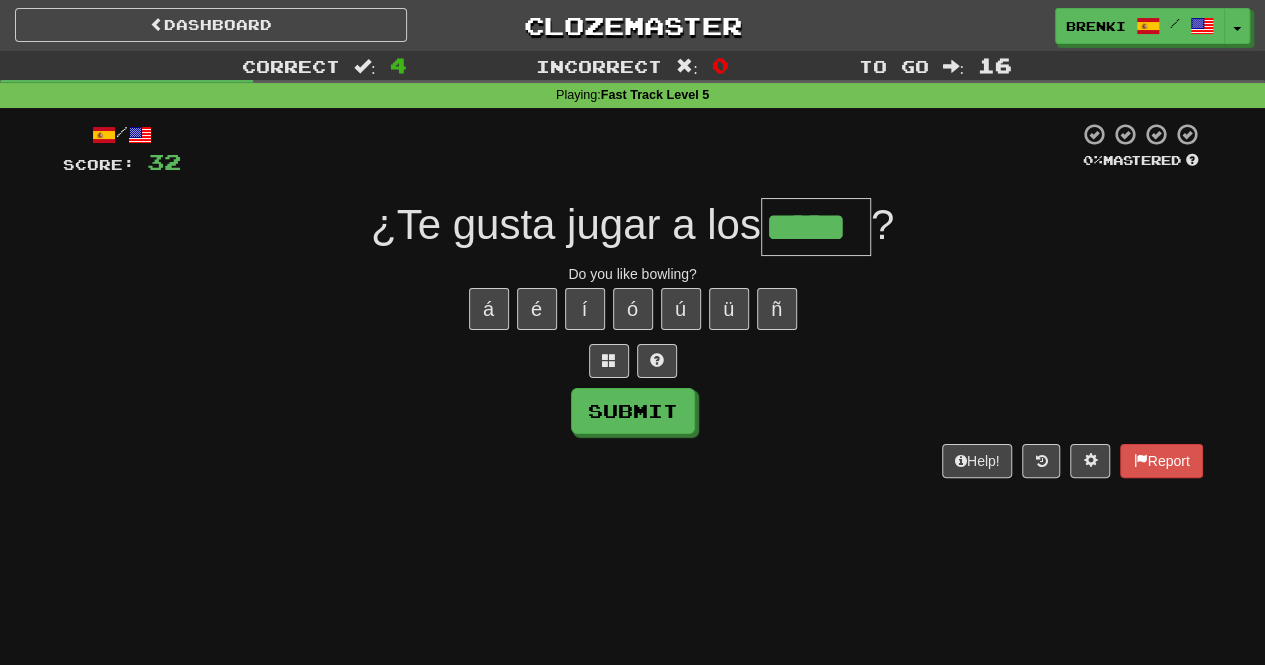 type on "*****" 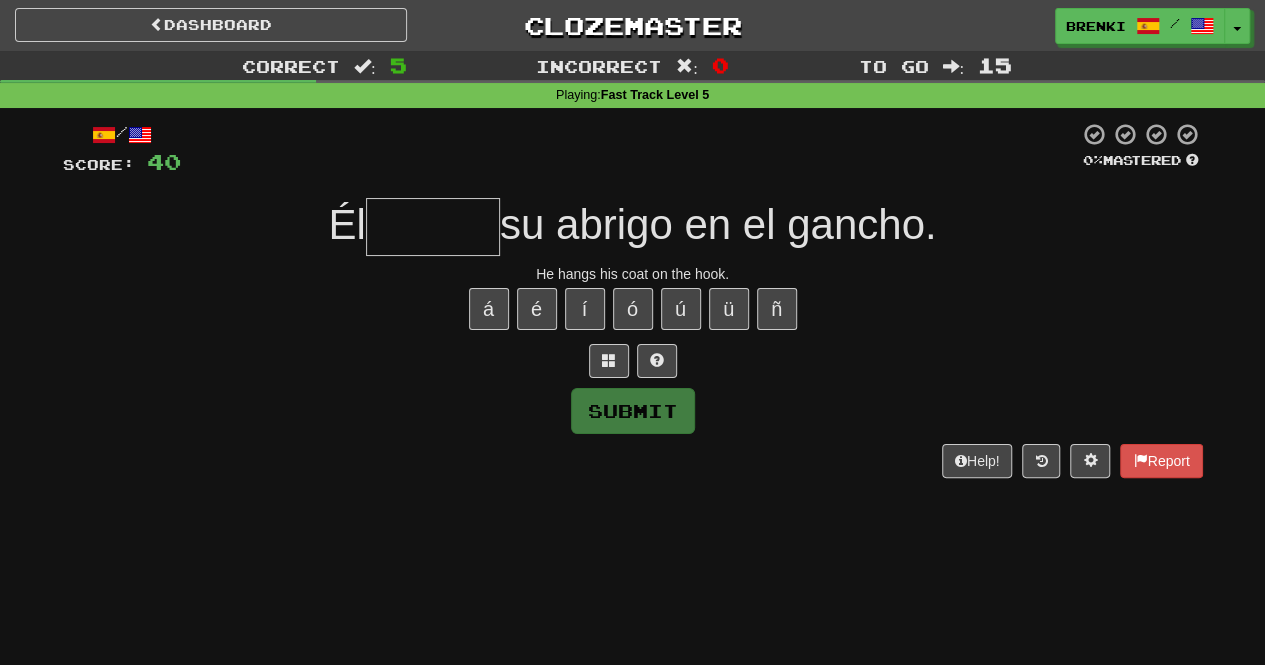 type on "*" 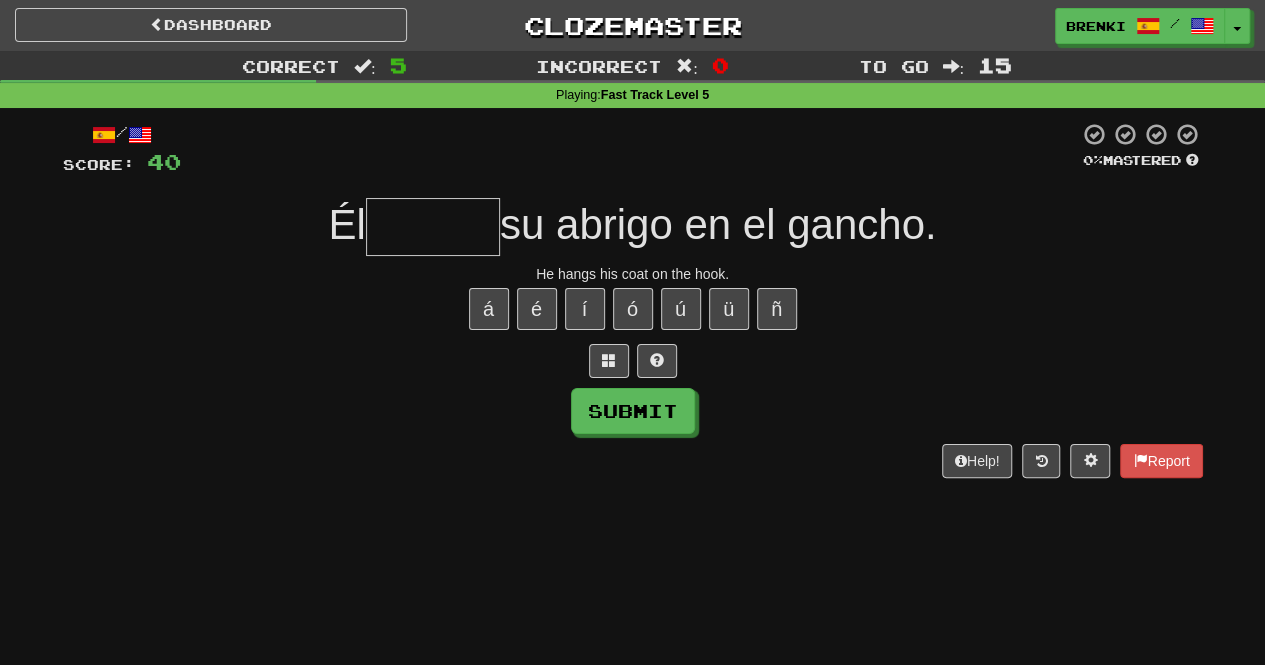 type on "*" 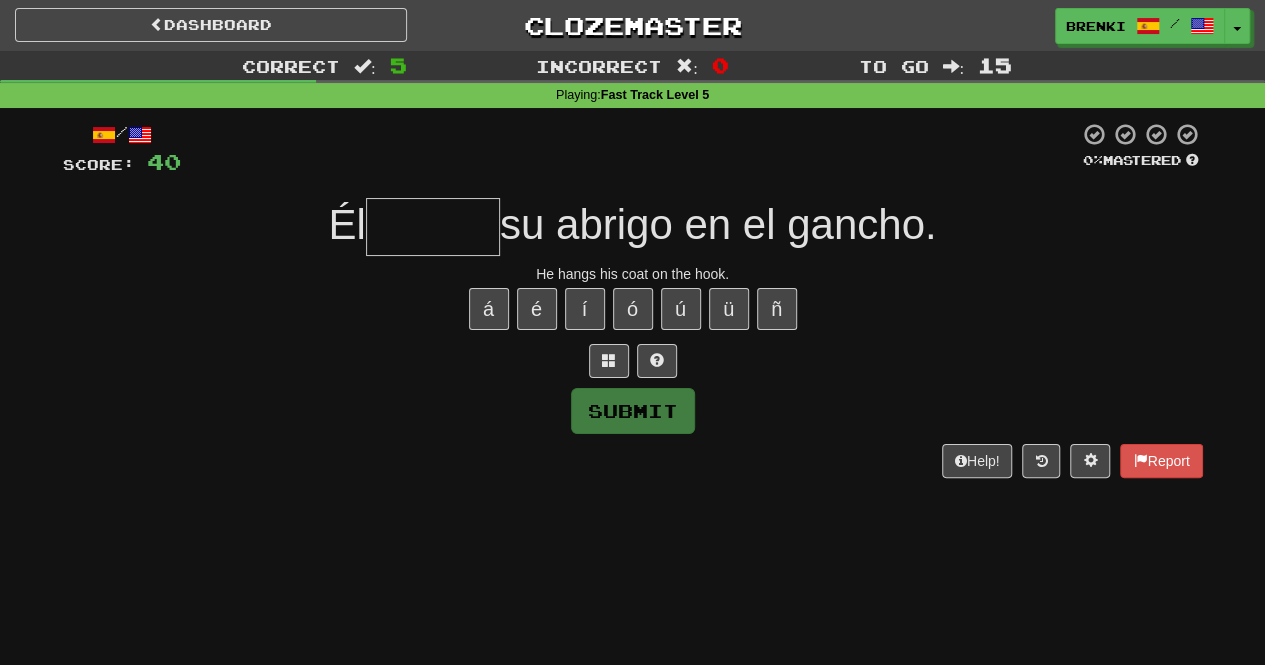 type on "******" 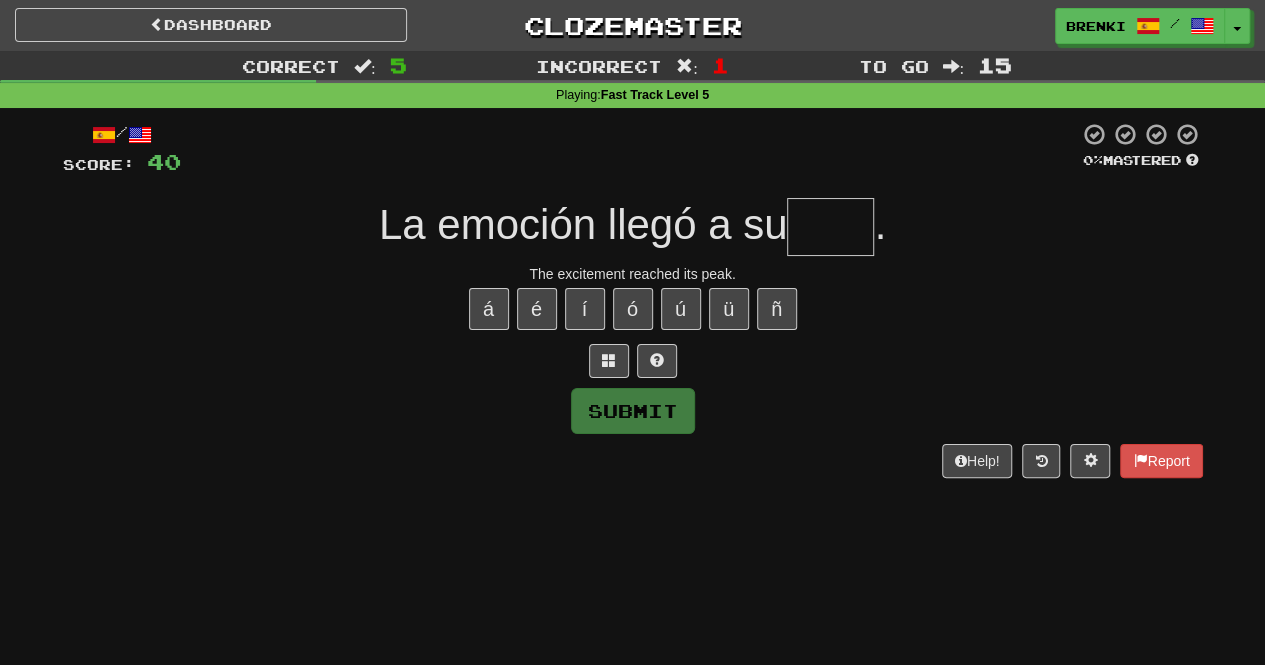 type on "*" 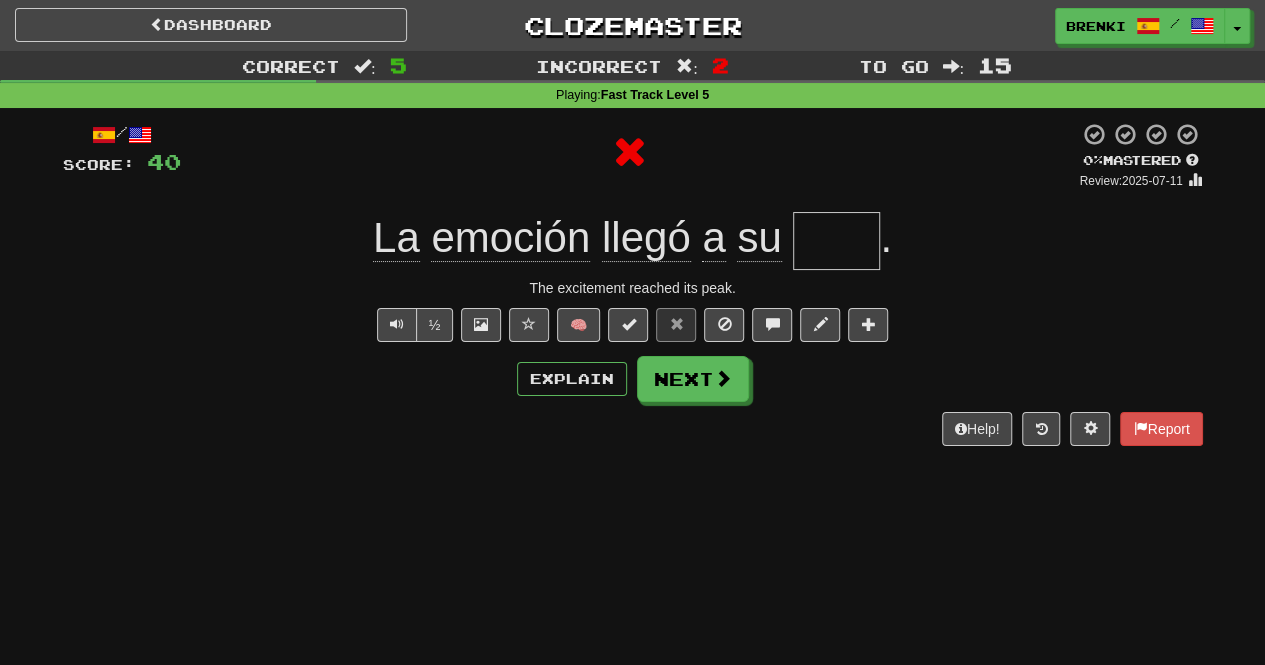 type on "****" 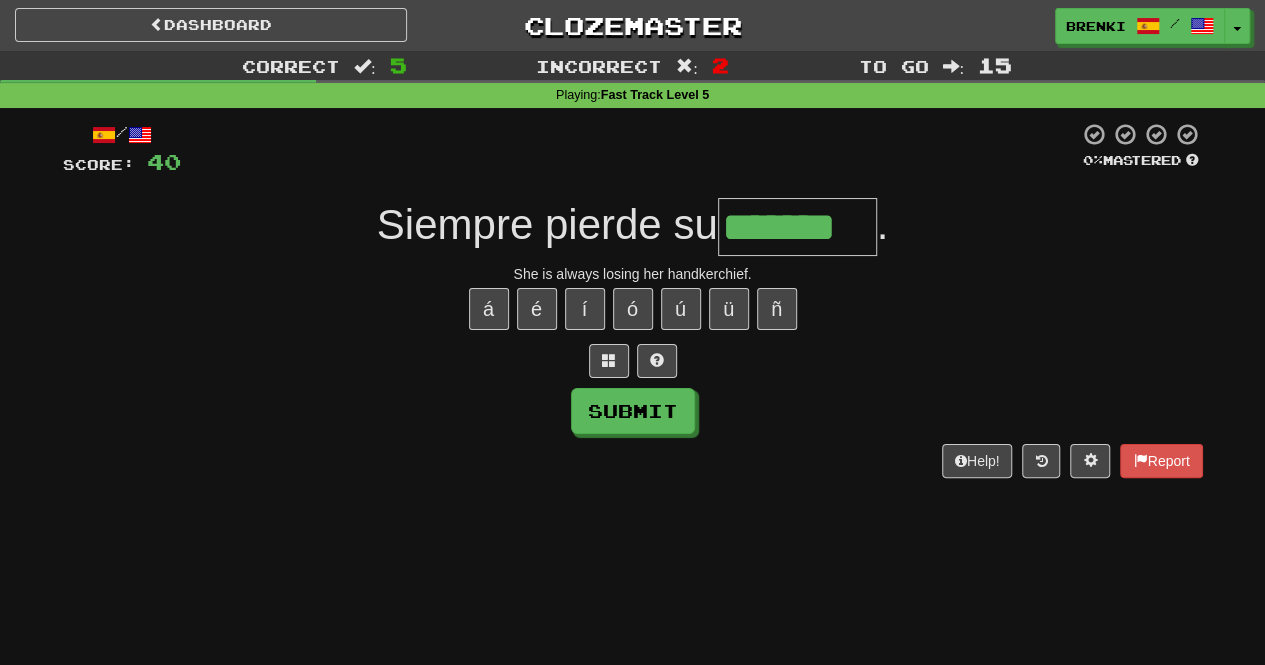 type on "*******" 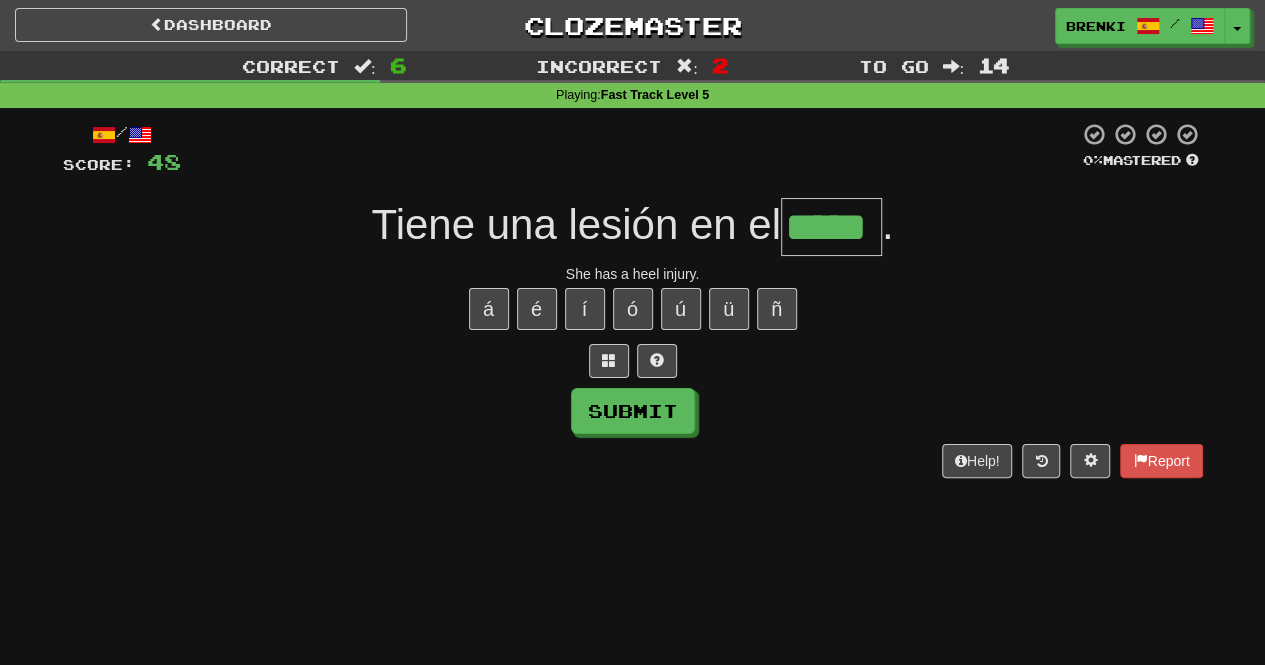 type on "*****" 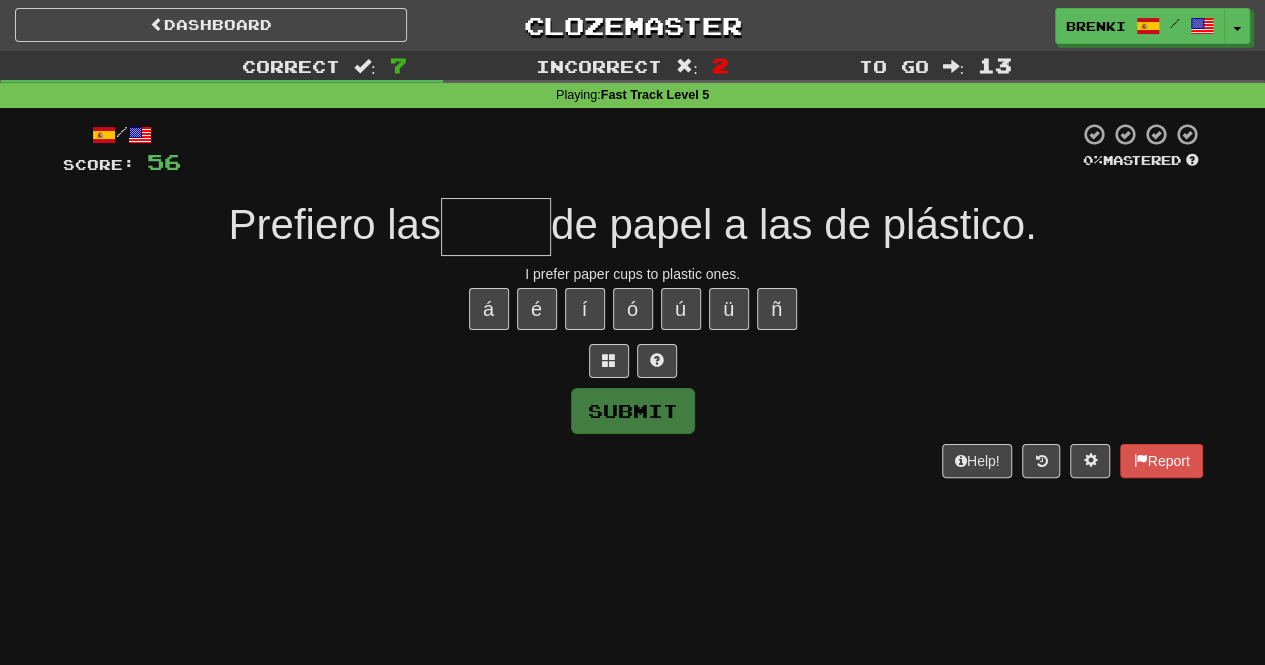 type on "*" 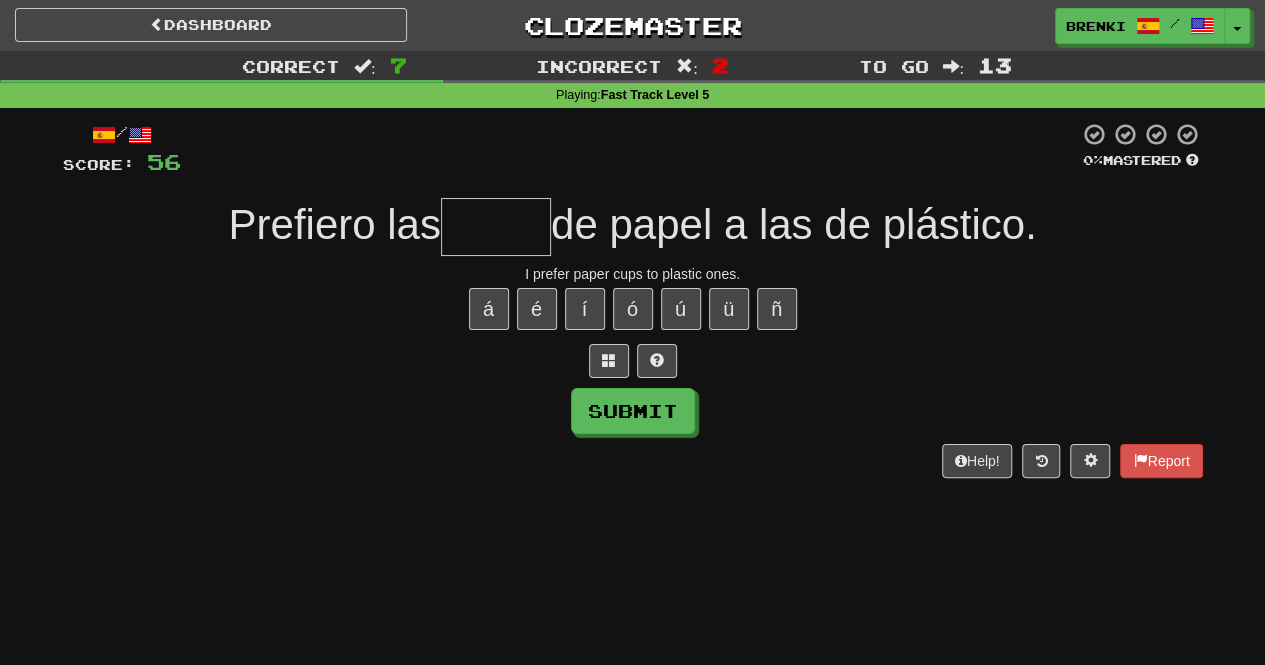 type on "*" 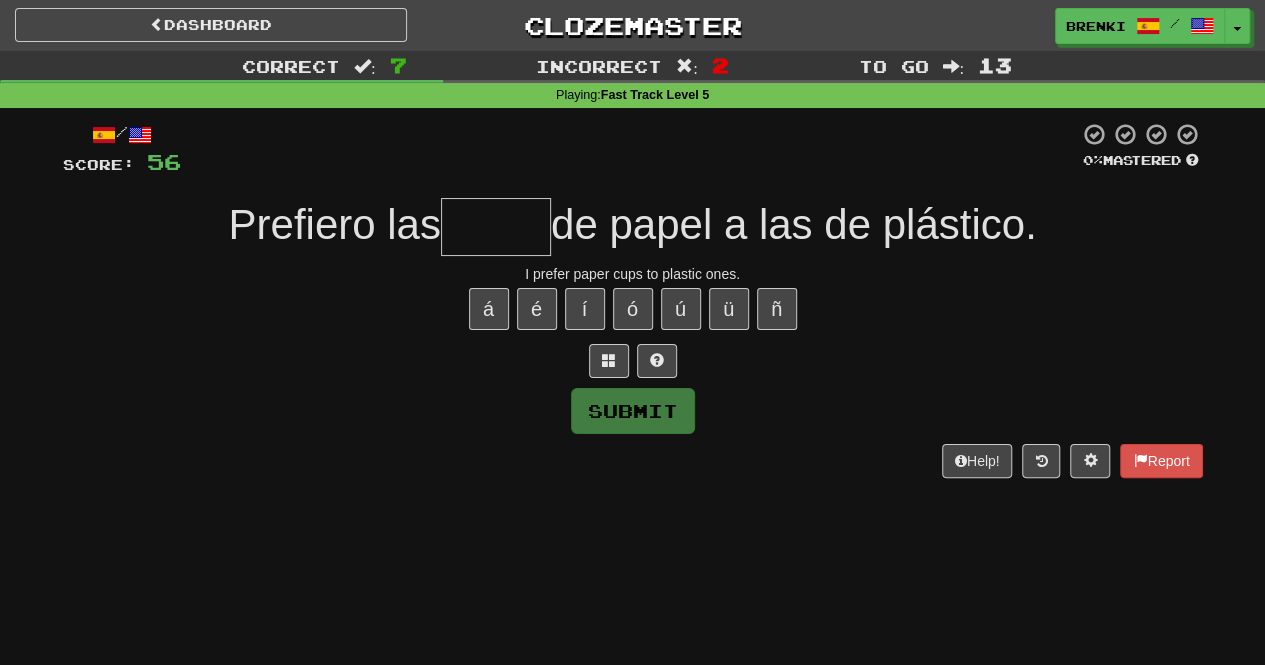 type on "*" 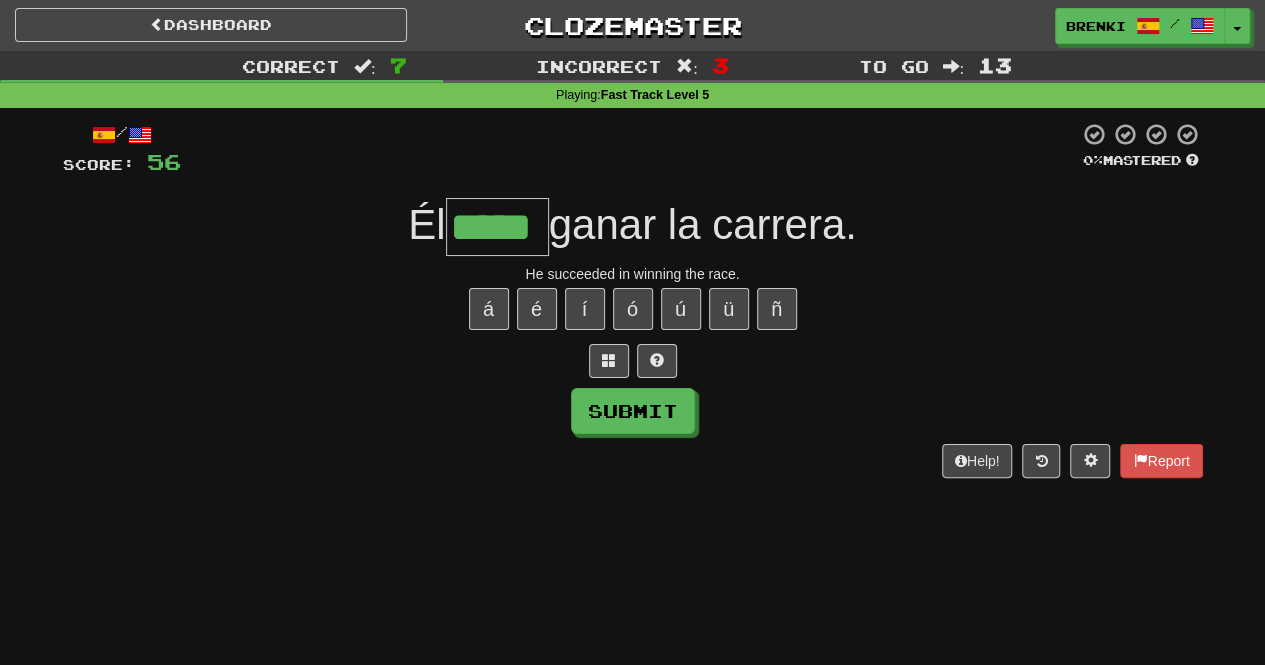 type on "*****" 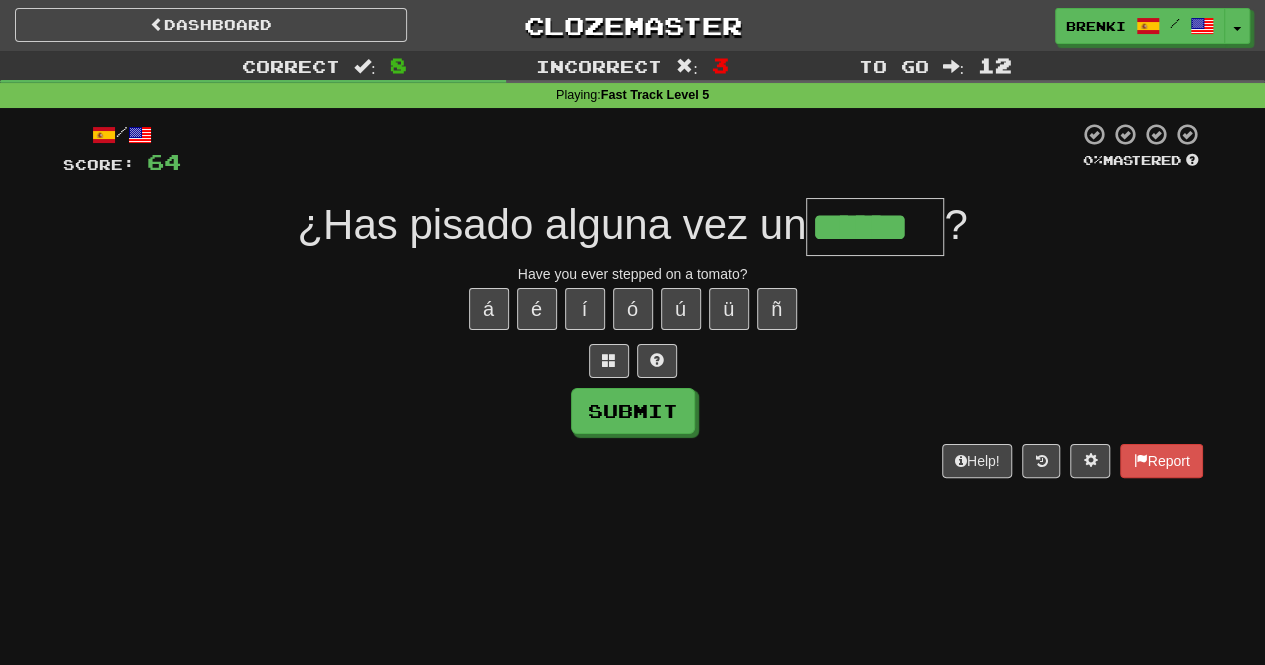 type on "******" 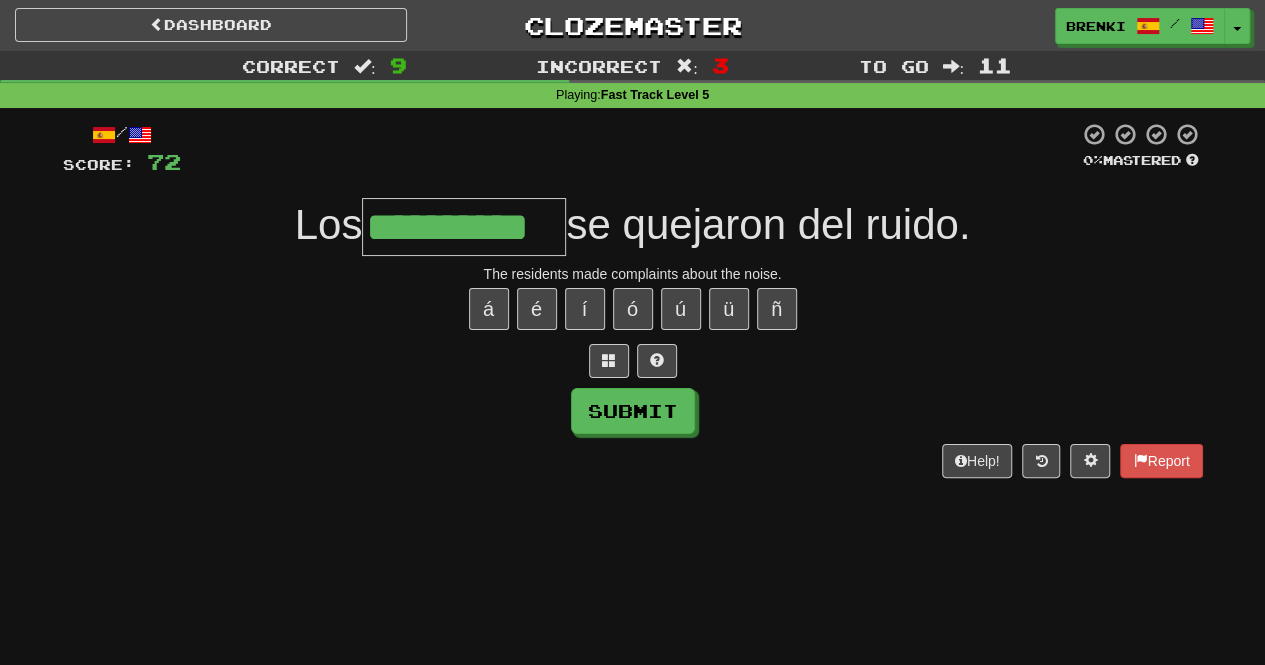 type on "**********" 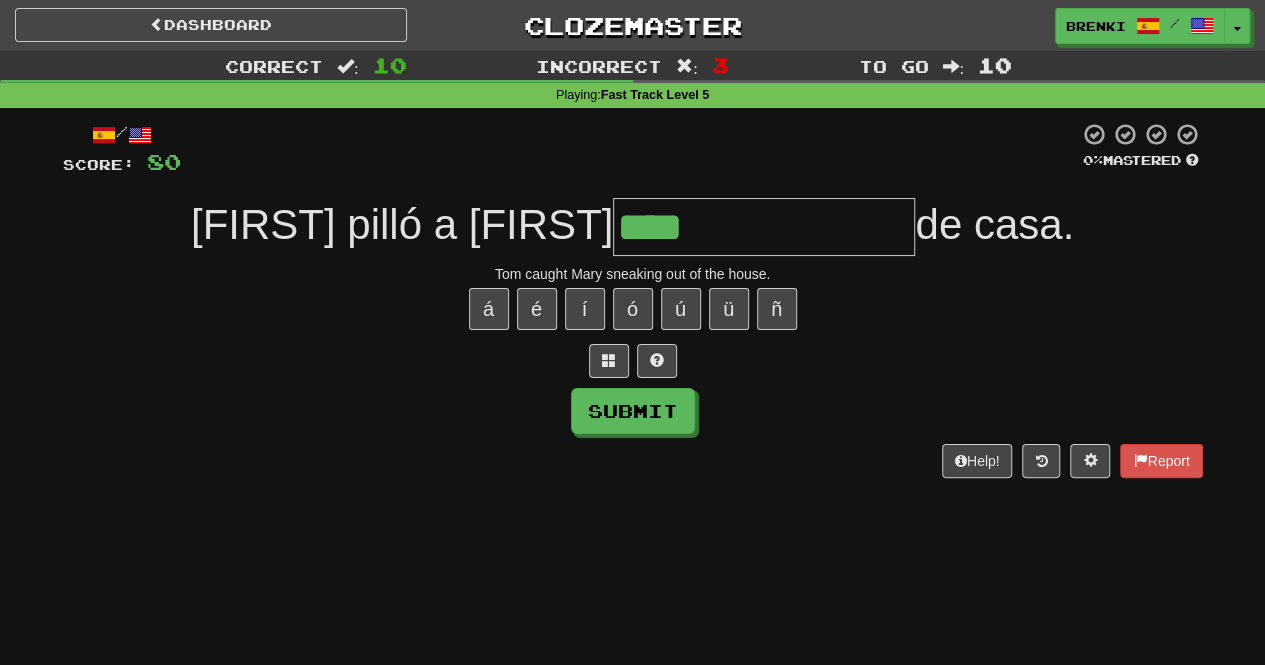 type on "**********" 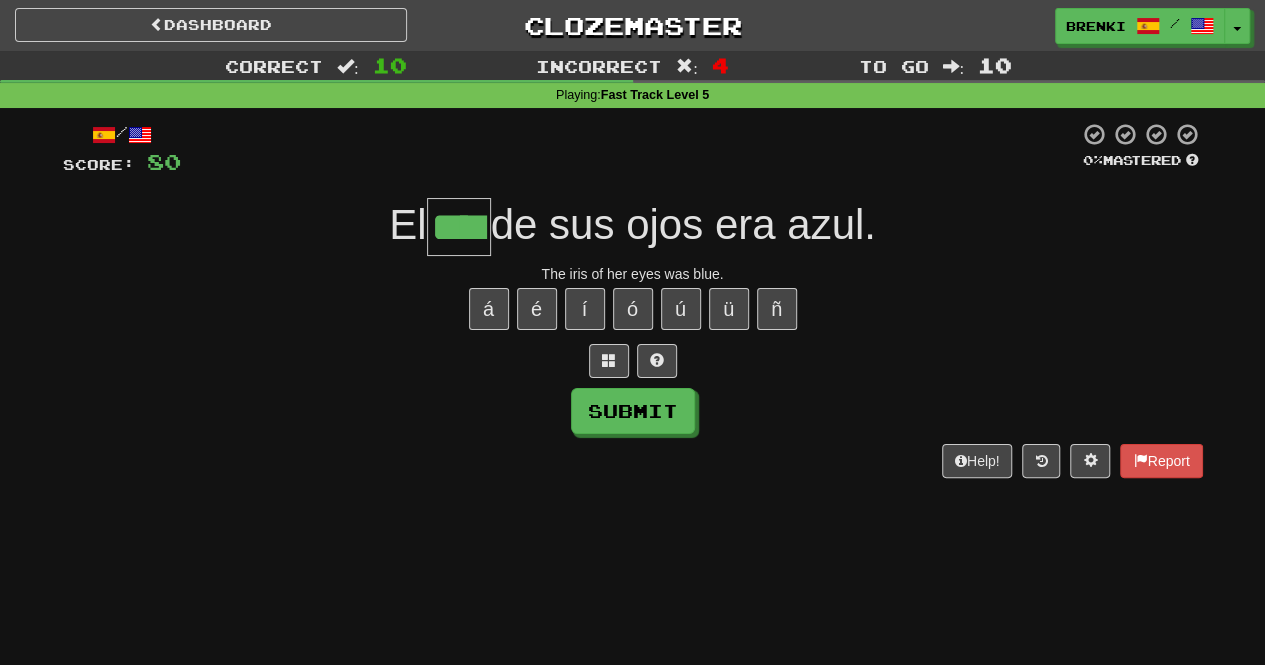 type on "****" 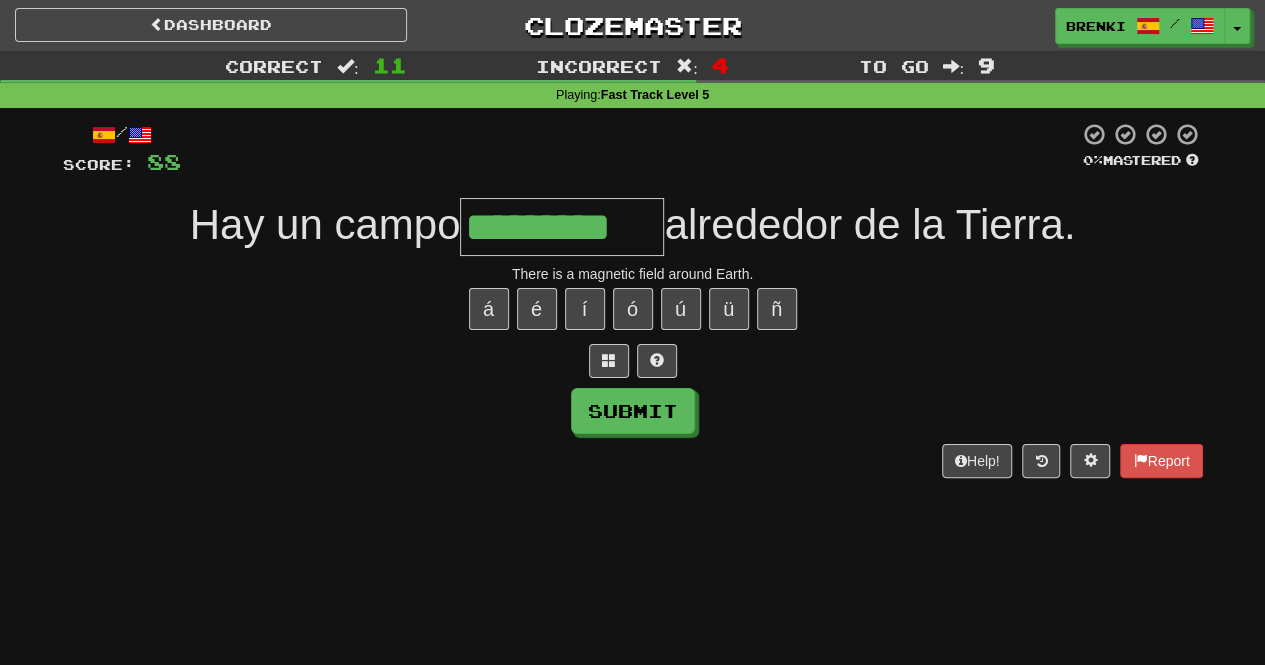 type on "*********" 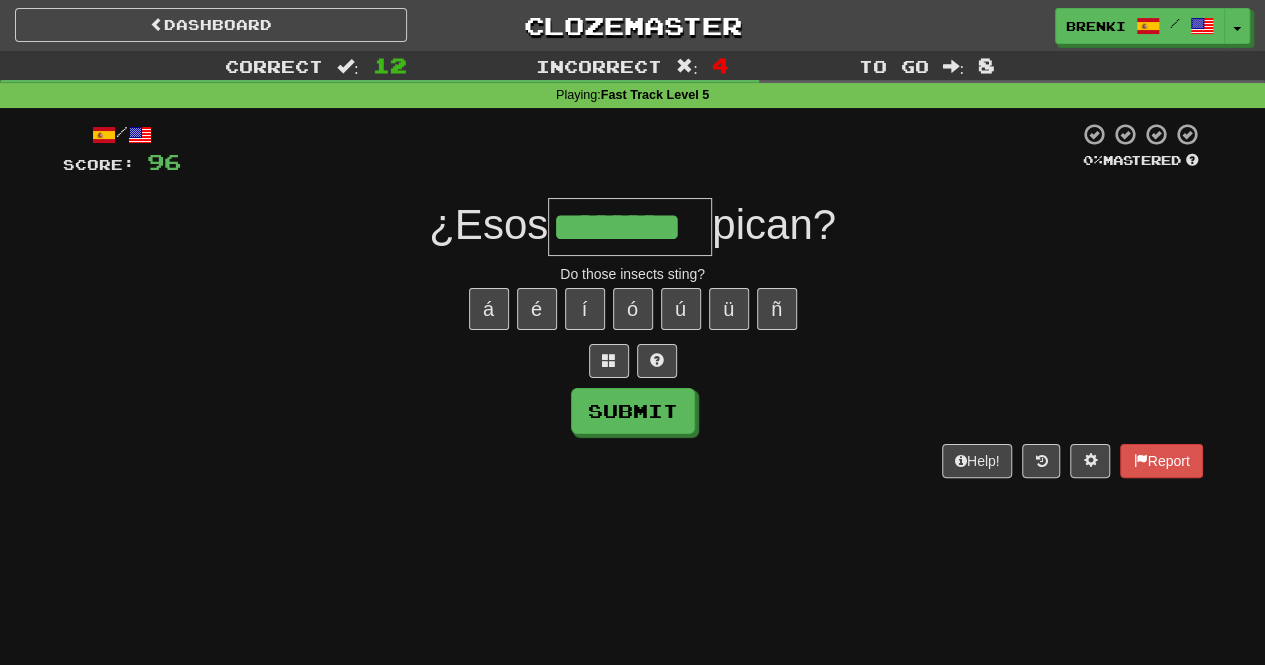 type on "********" 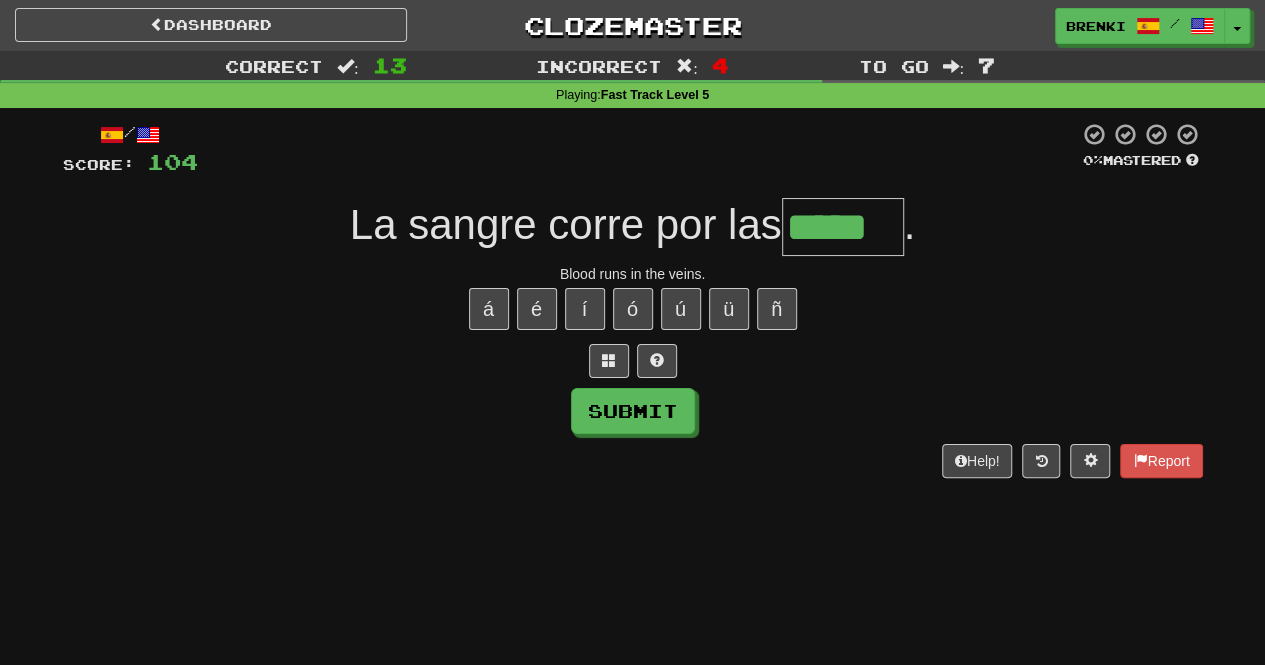 type on "*****" 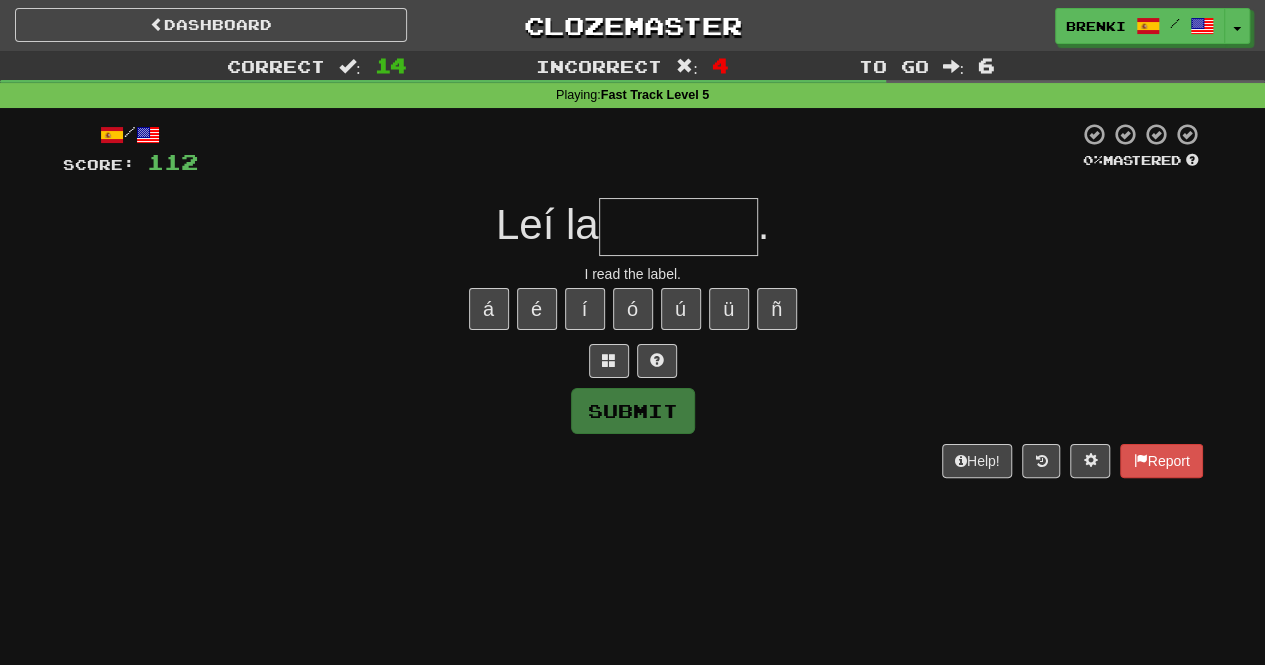 type on "*" 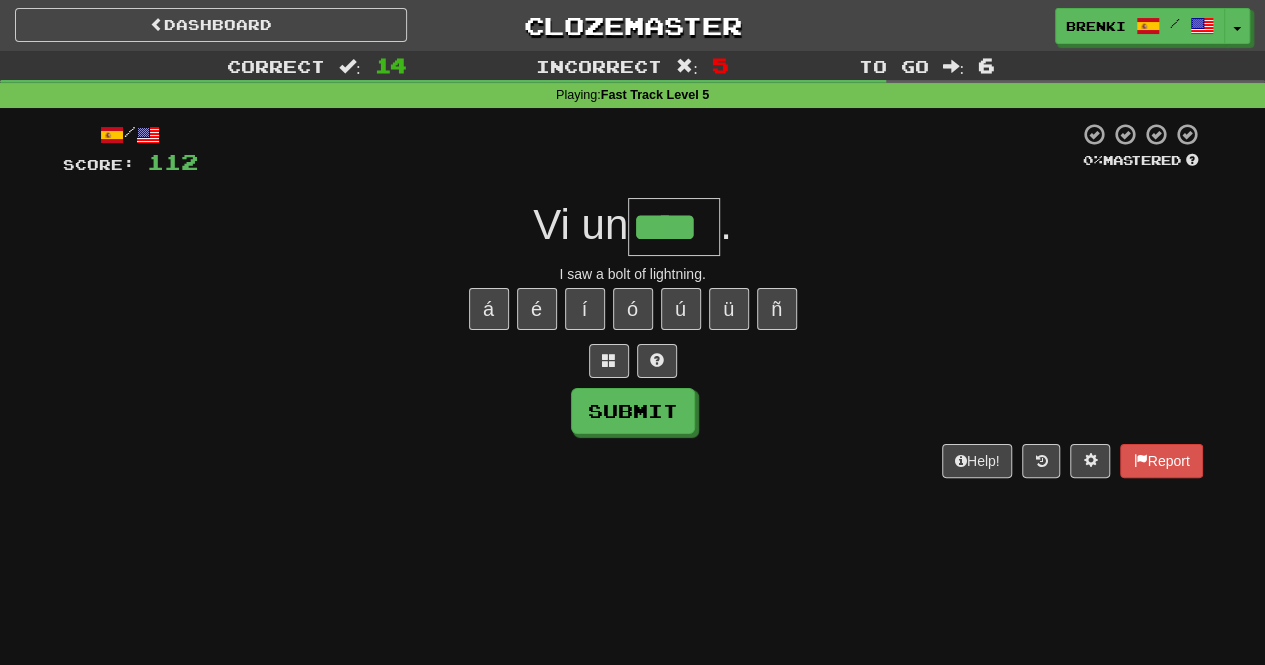 type on "****" 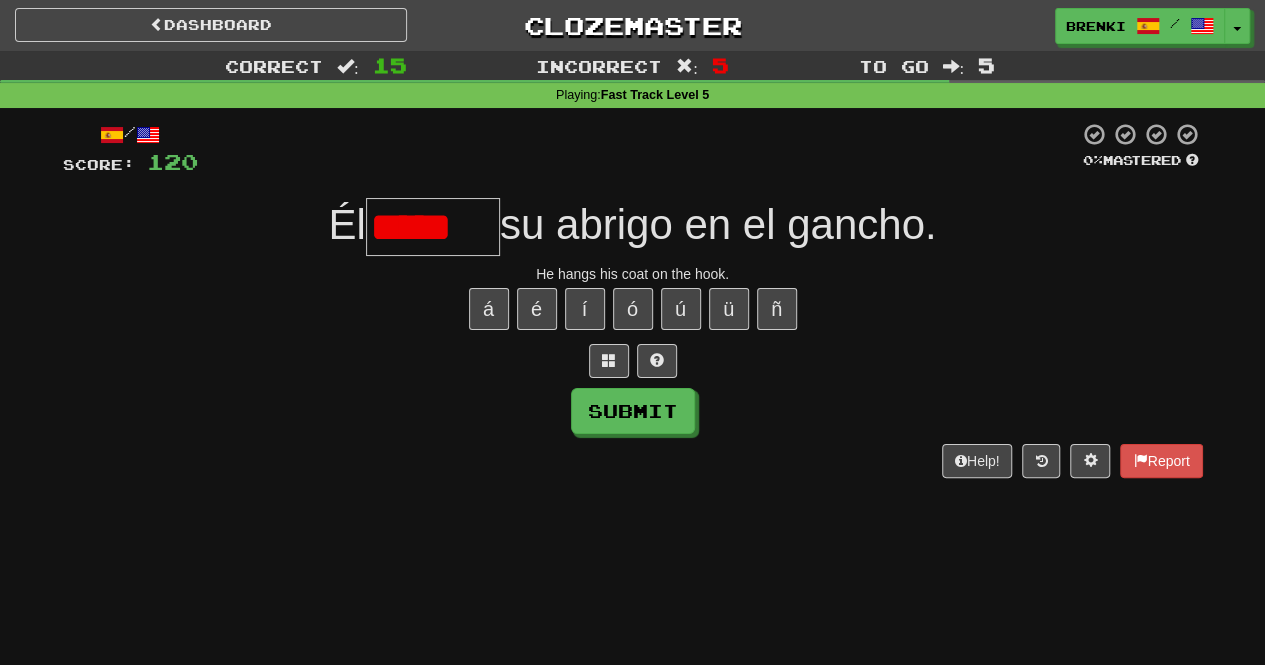 scroll, scrollTop: 0, scrollLeft: 0, axis: both 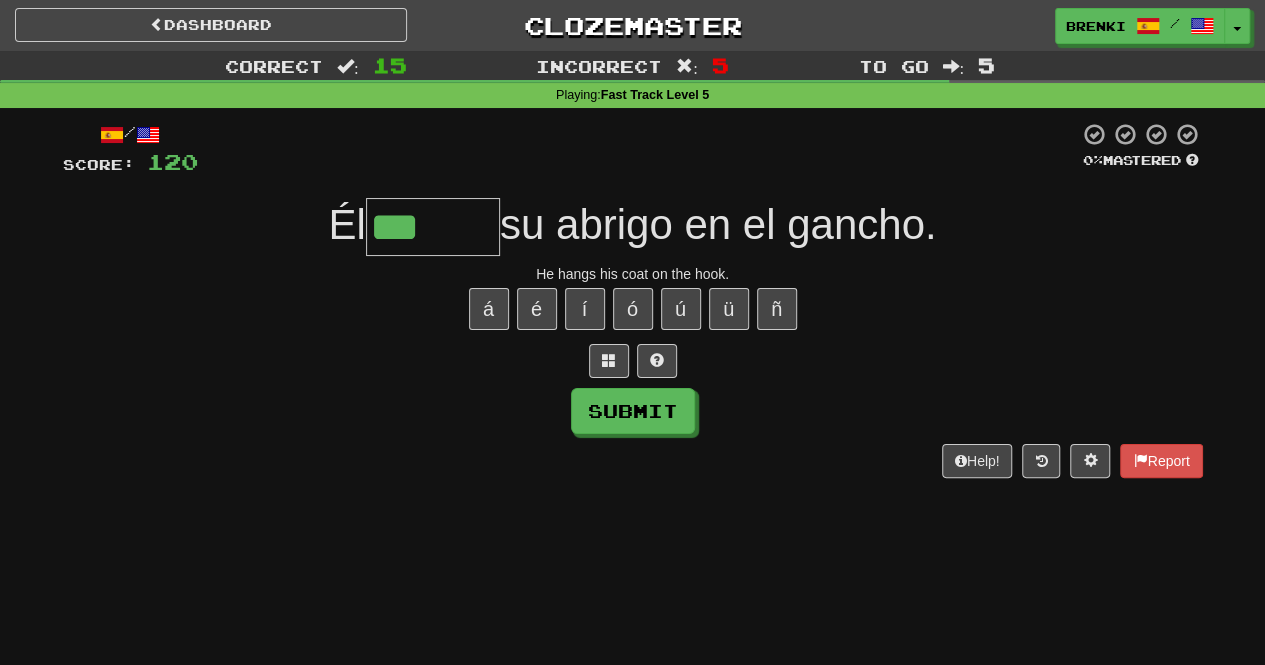 type on "******" 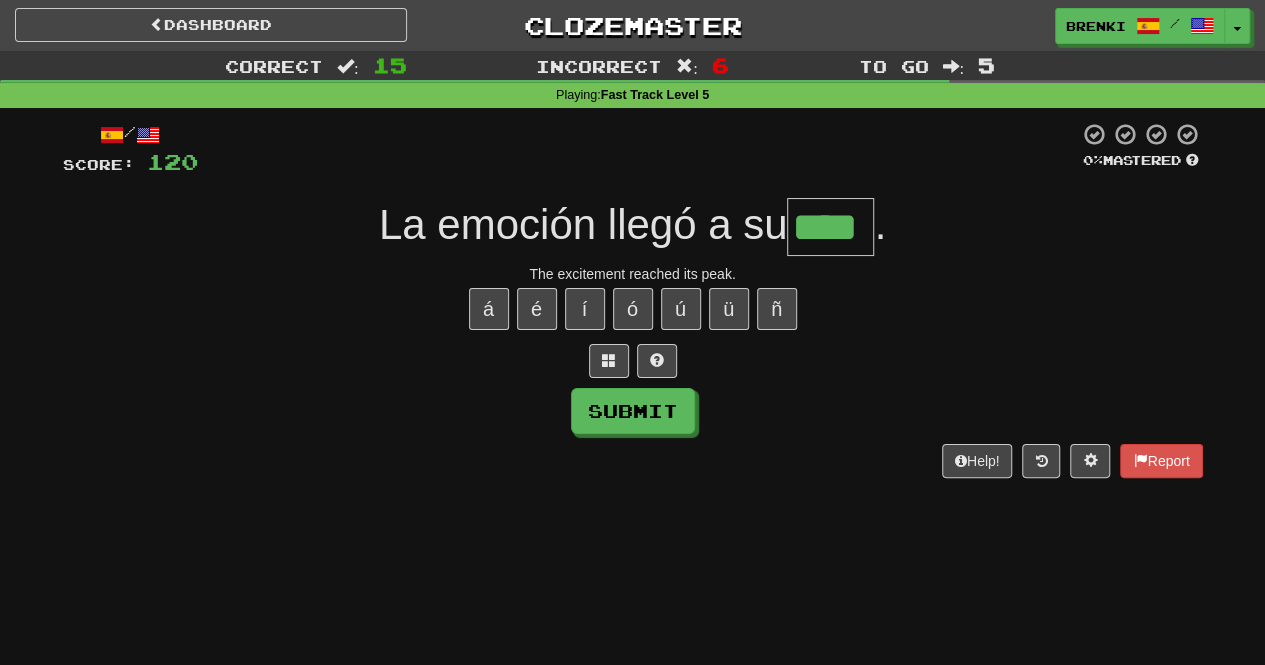 type on "****" 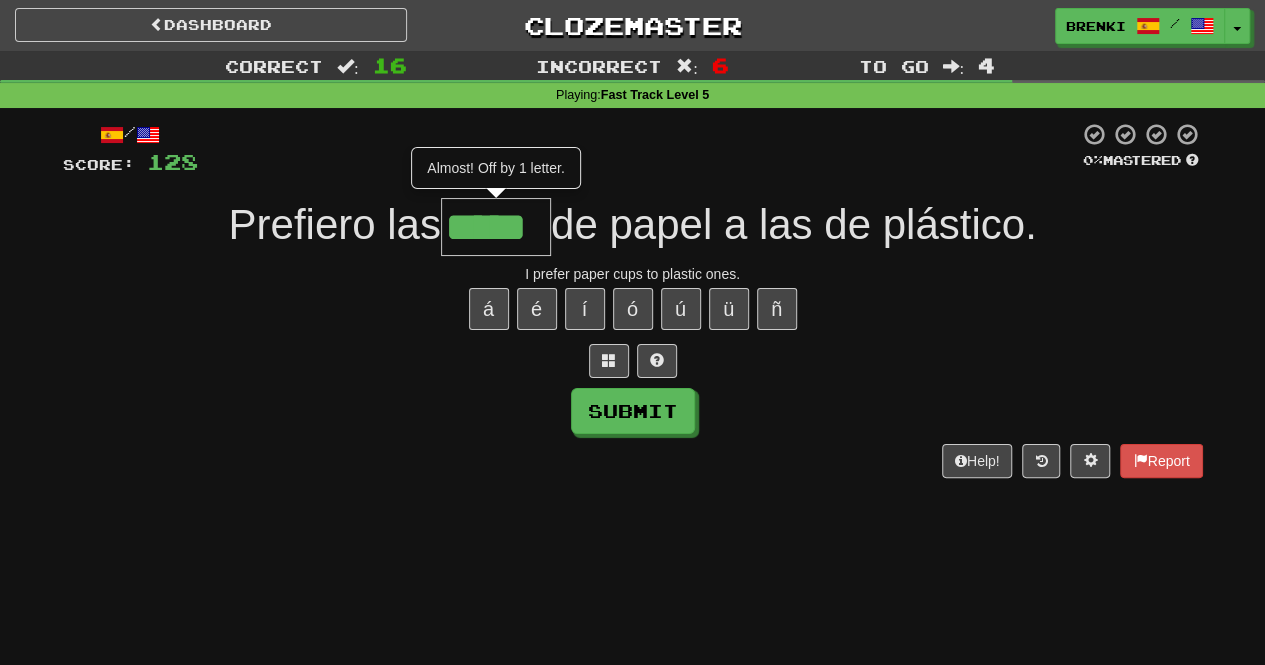 type on "*****" 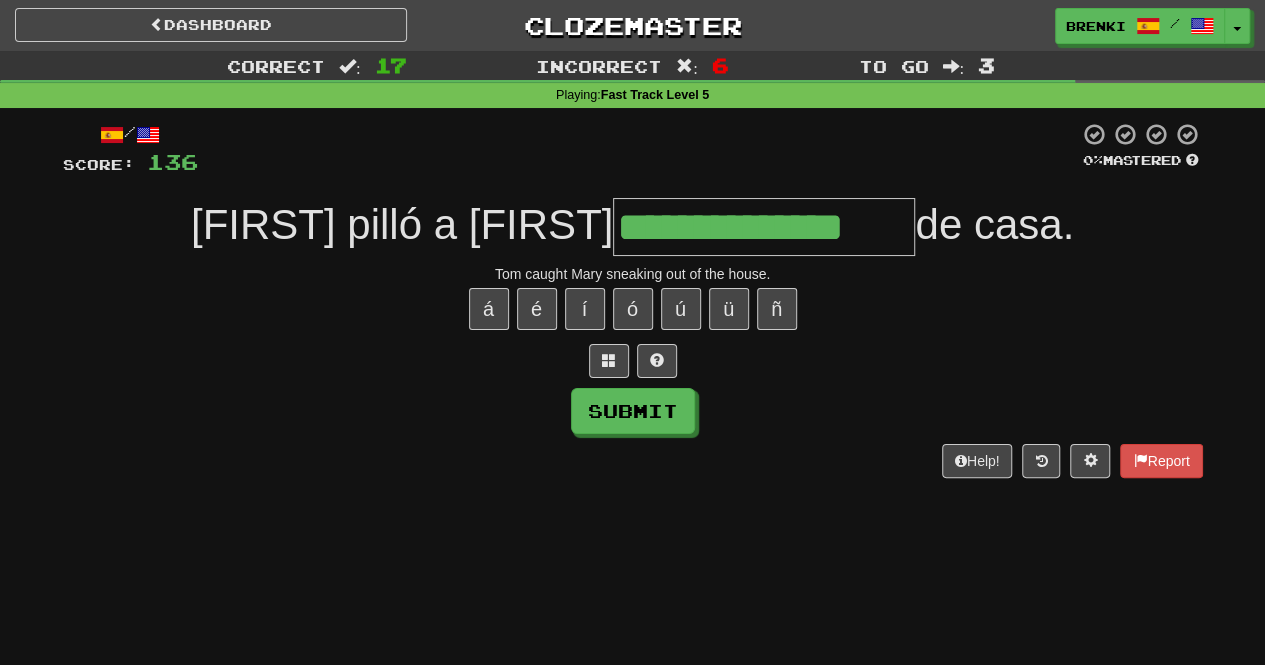 type on "**********" 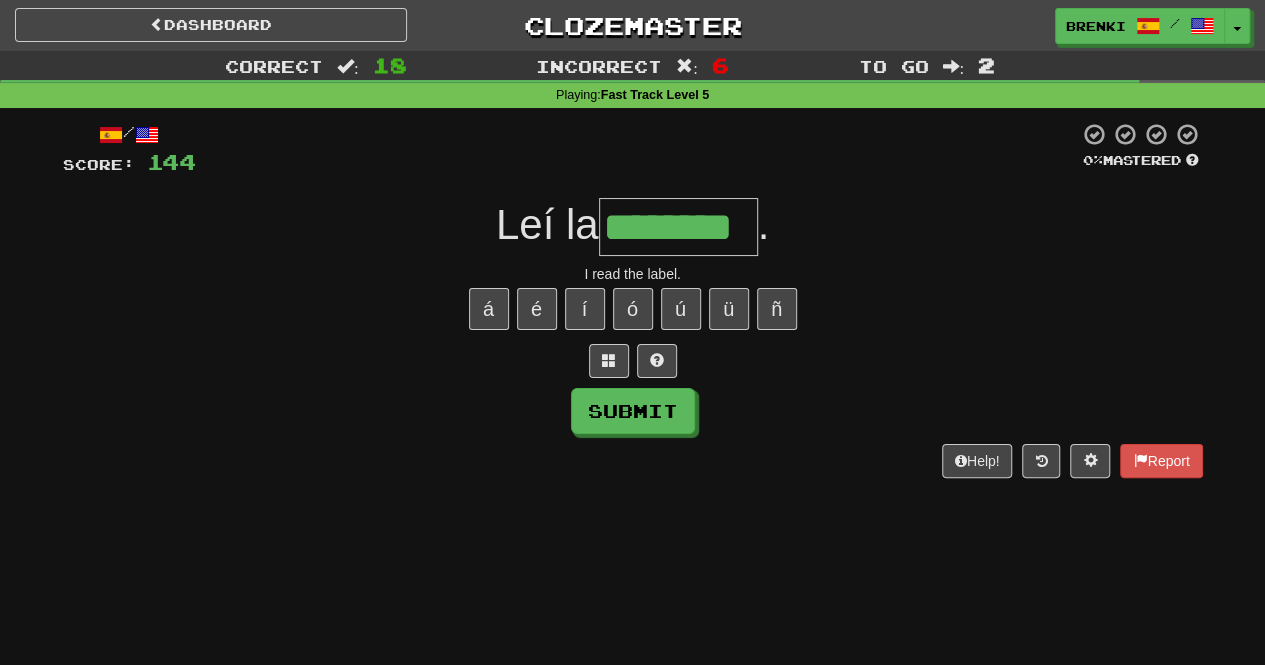 type on "********" 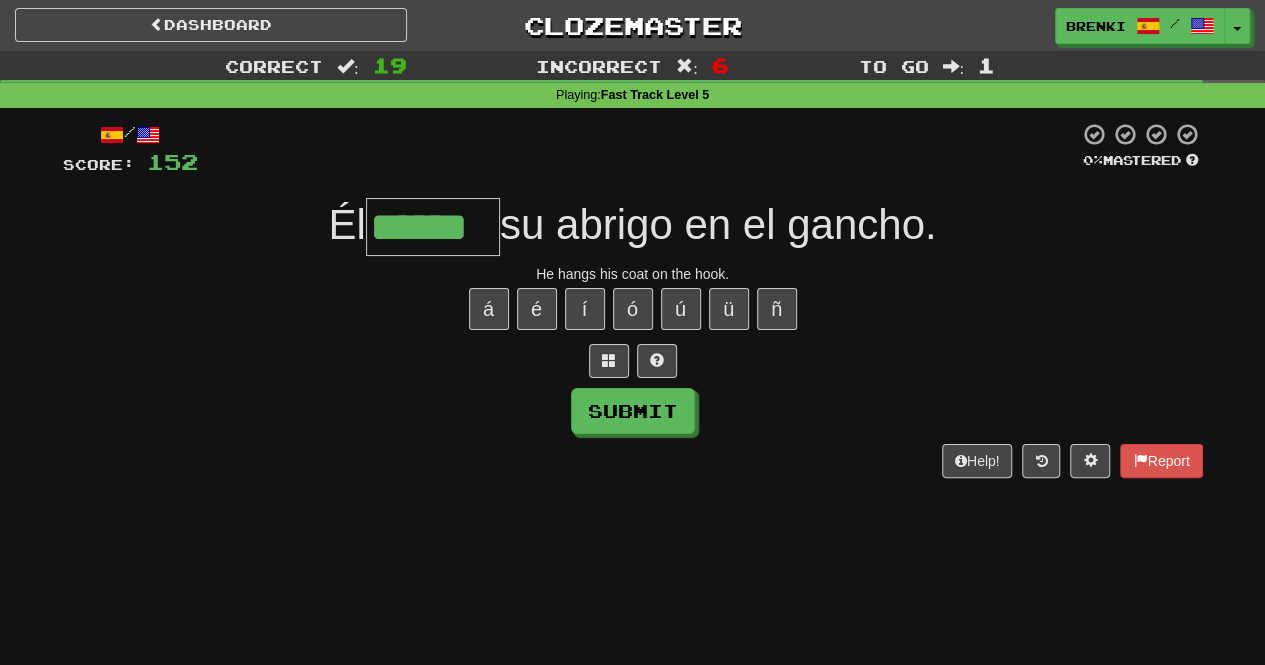type on "******" 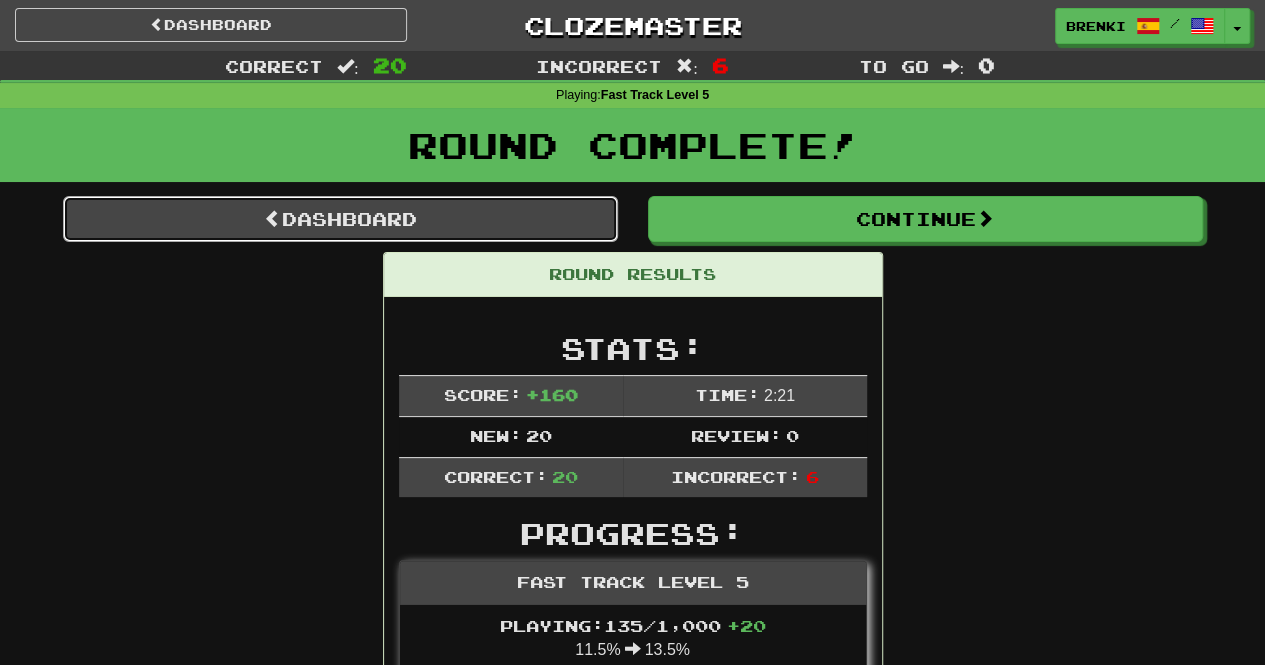 click on "Dashboard" at bounding box center (340, 219) 